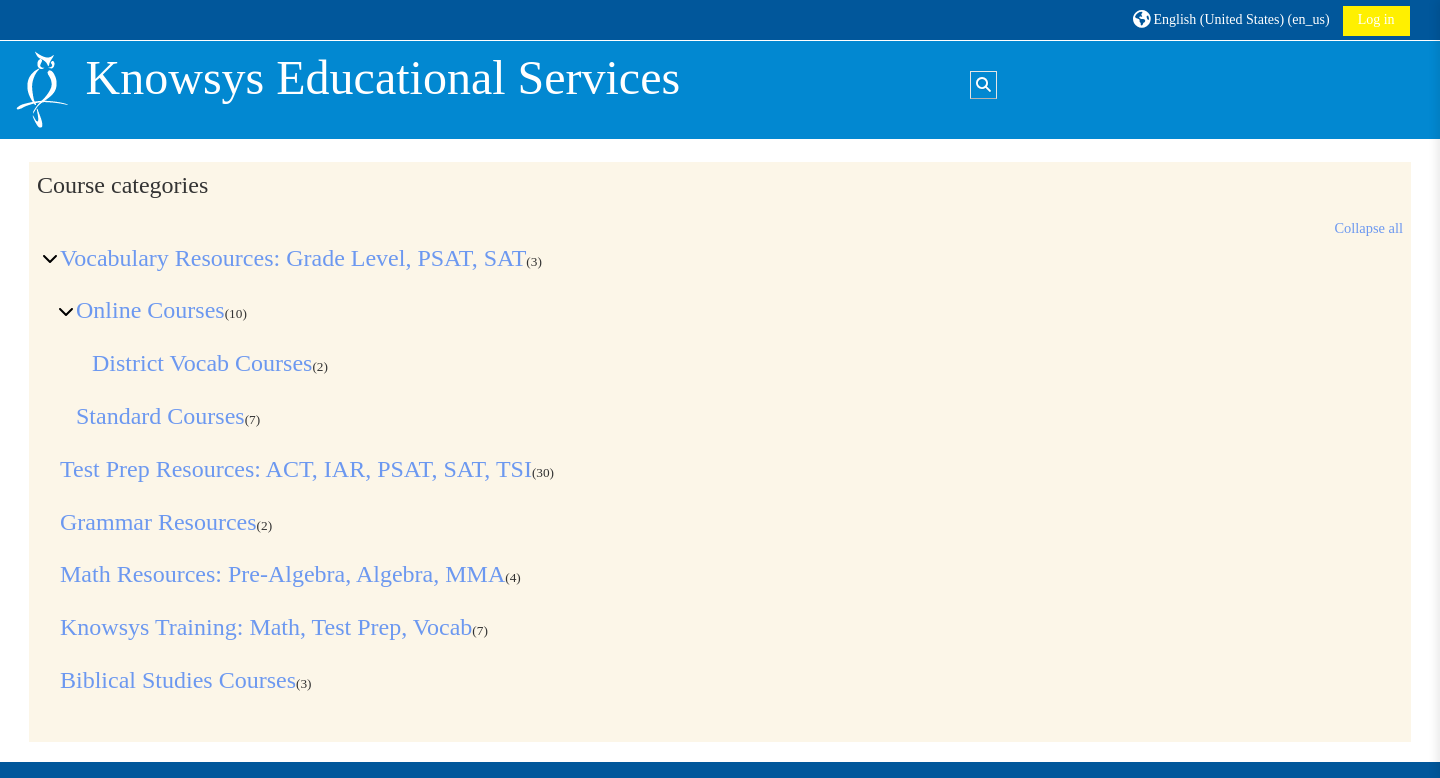 scroll, scrollTop: 0, scrollLeft: 0, axis: both 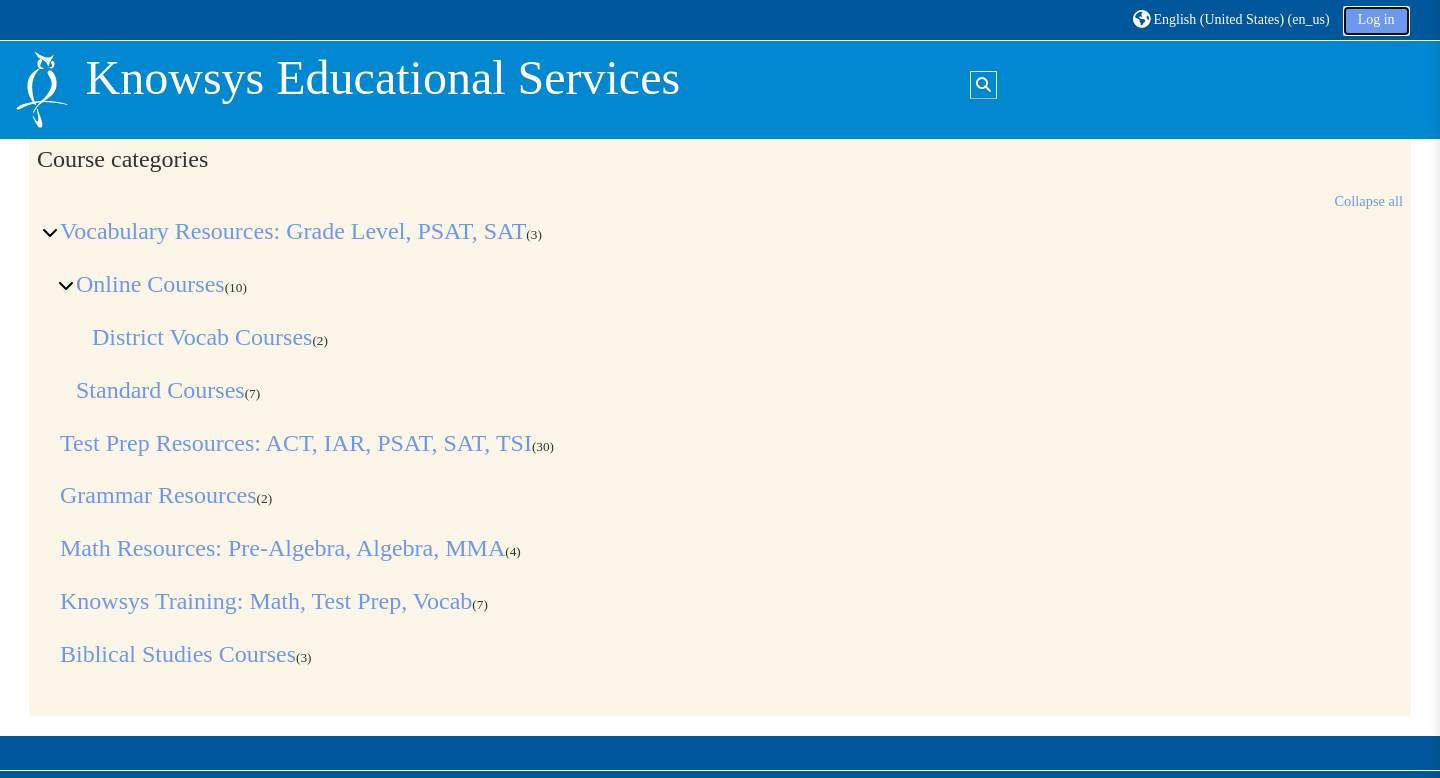 click on "Log in" at bounding box center (1376, 21) 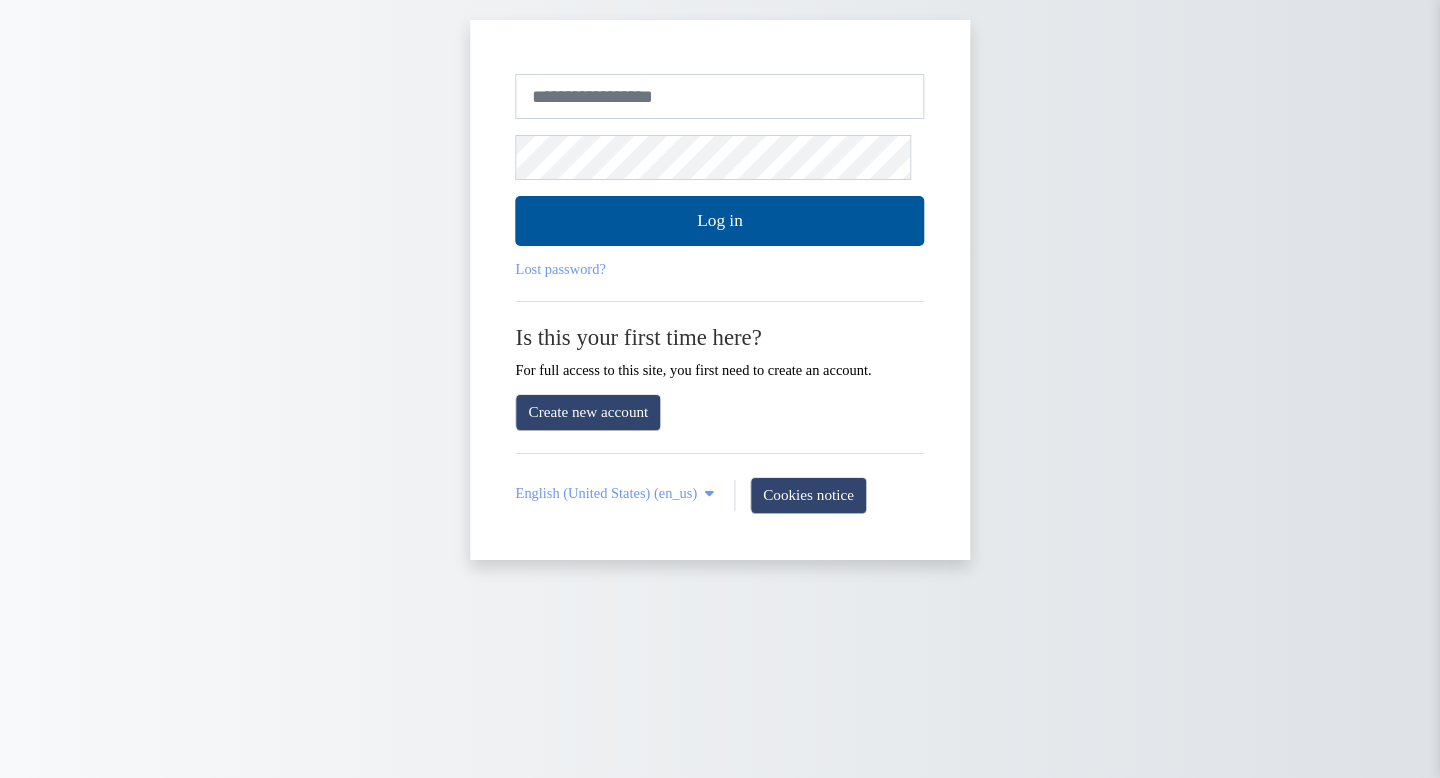 scroll, scrollTop: 0, scrollLeft: 0, axis: both 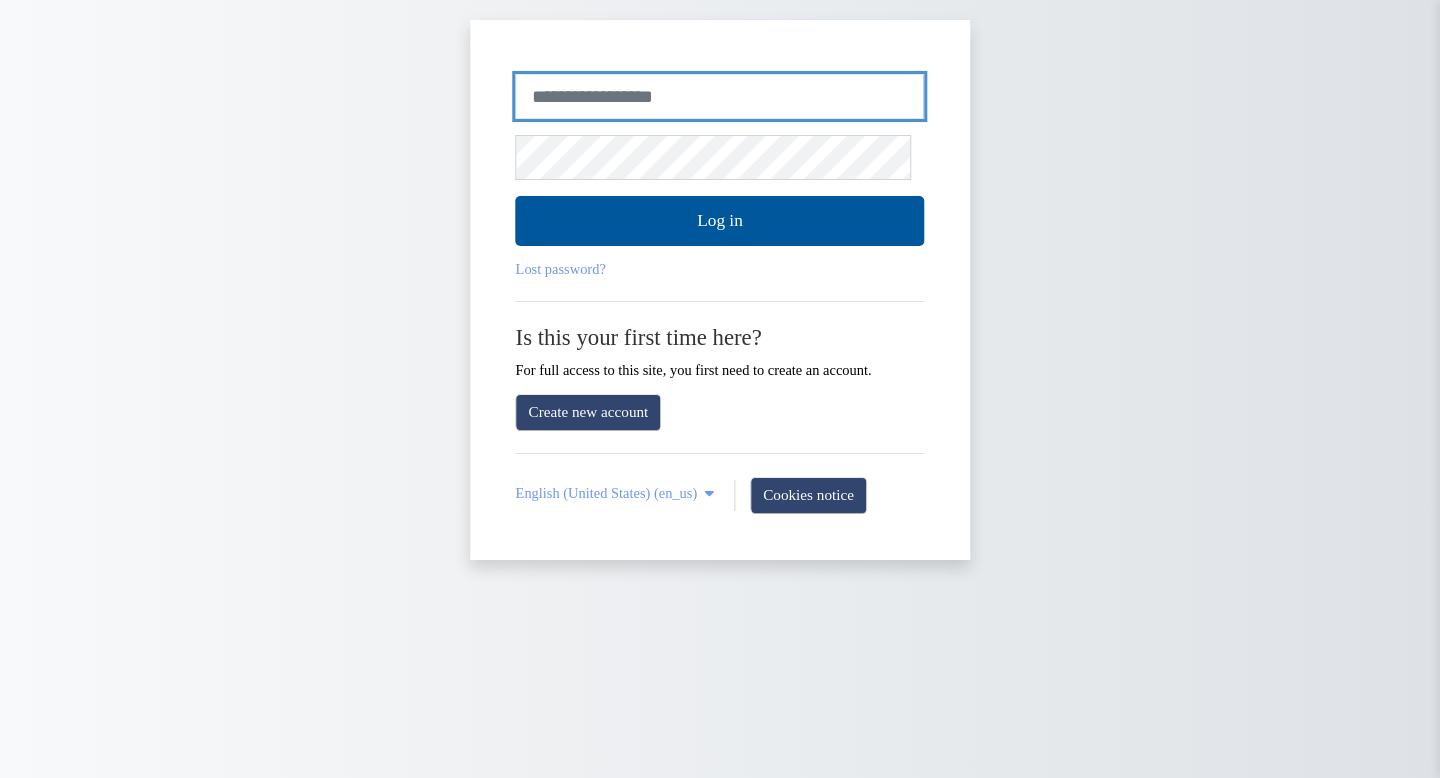 click on "Username or email" at bounding box center (720, 97) 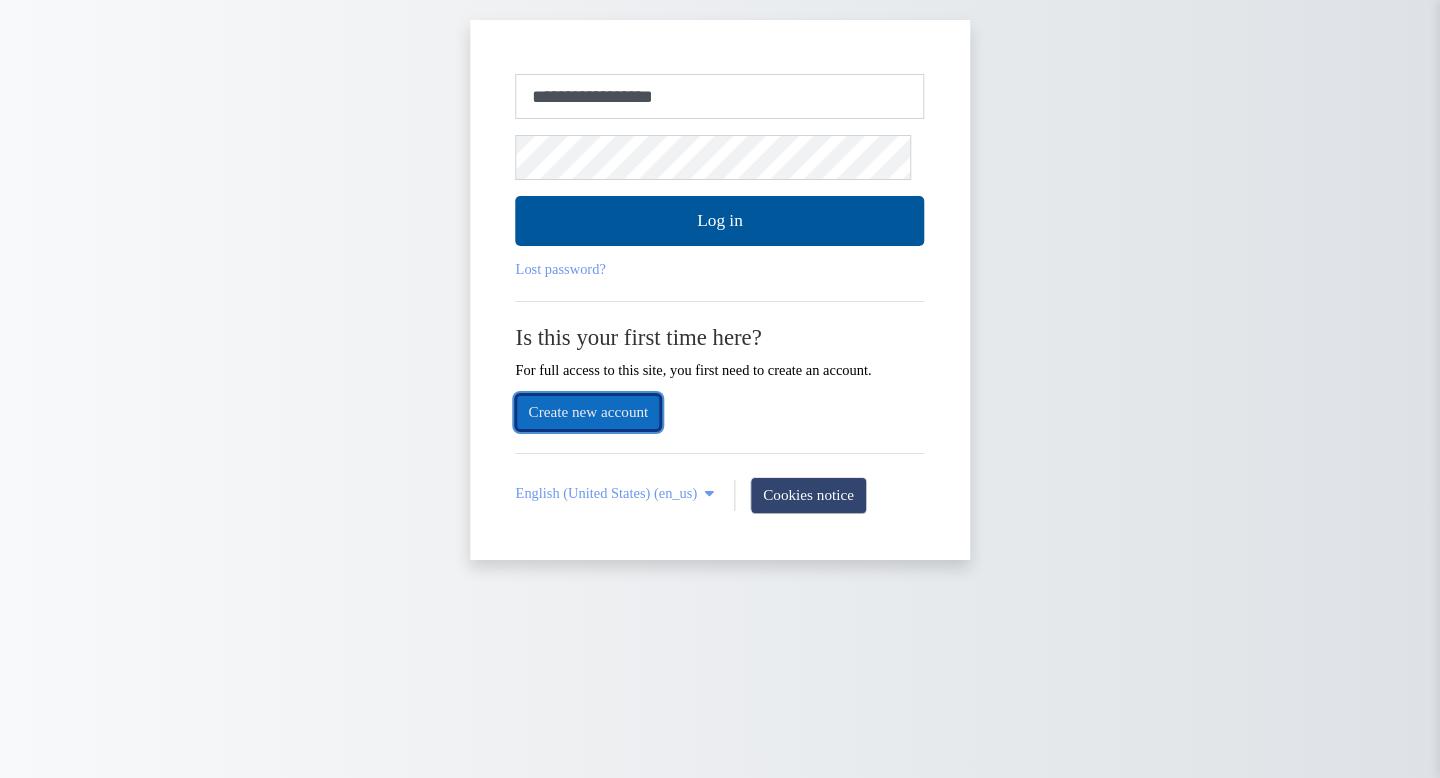 click on "Create new account" at bounding box center [589, 412] 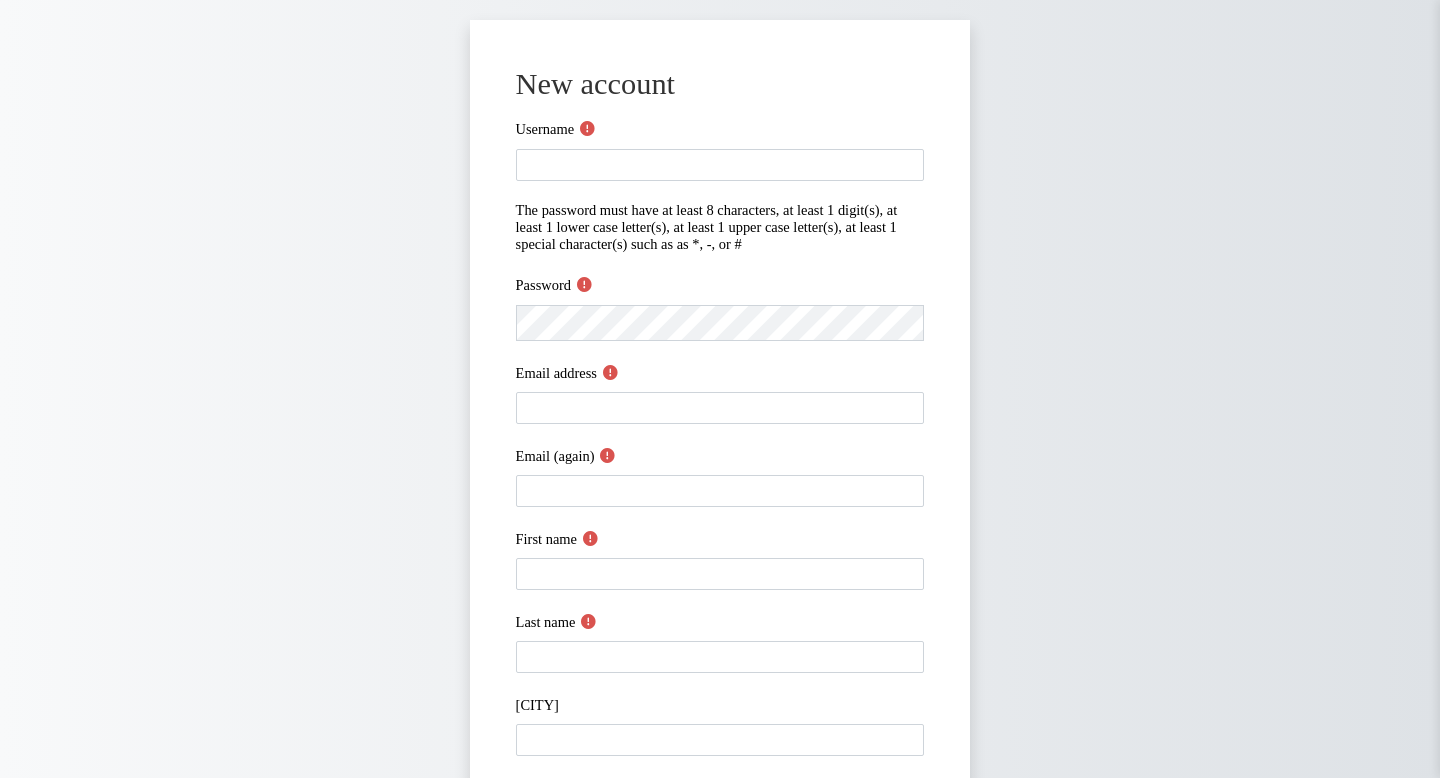 scroll, scrollTop: 0, scrollLeft: 0, axis: both 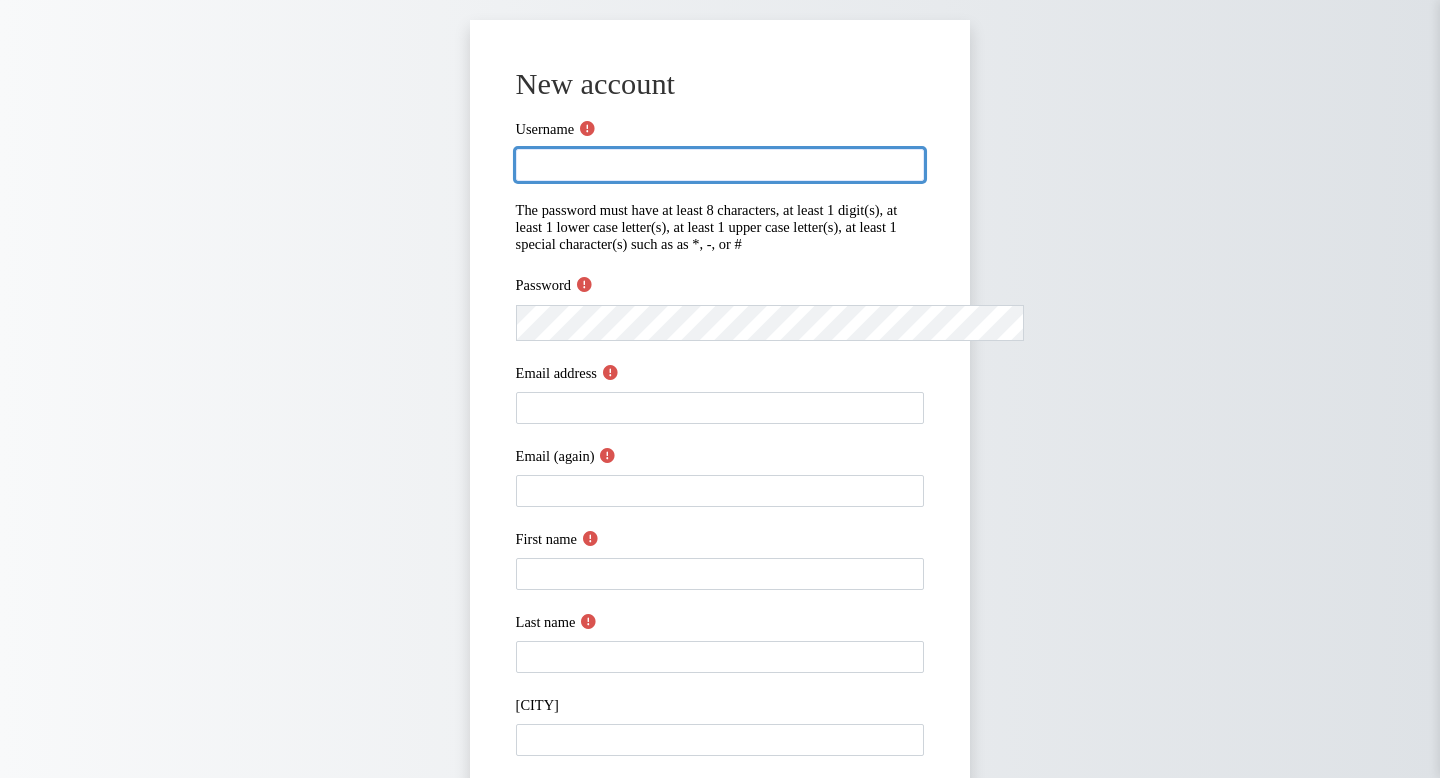 click on "Username" at bounding box center [720, 165] 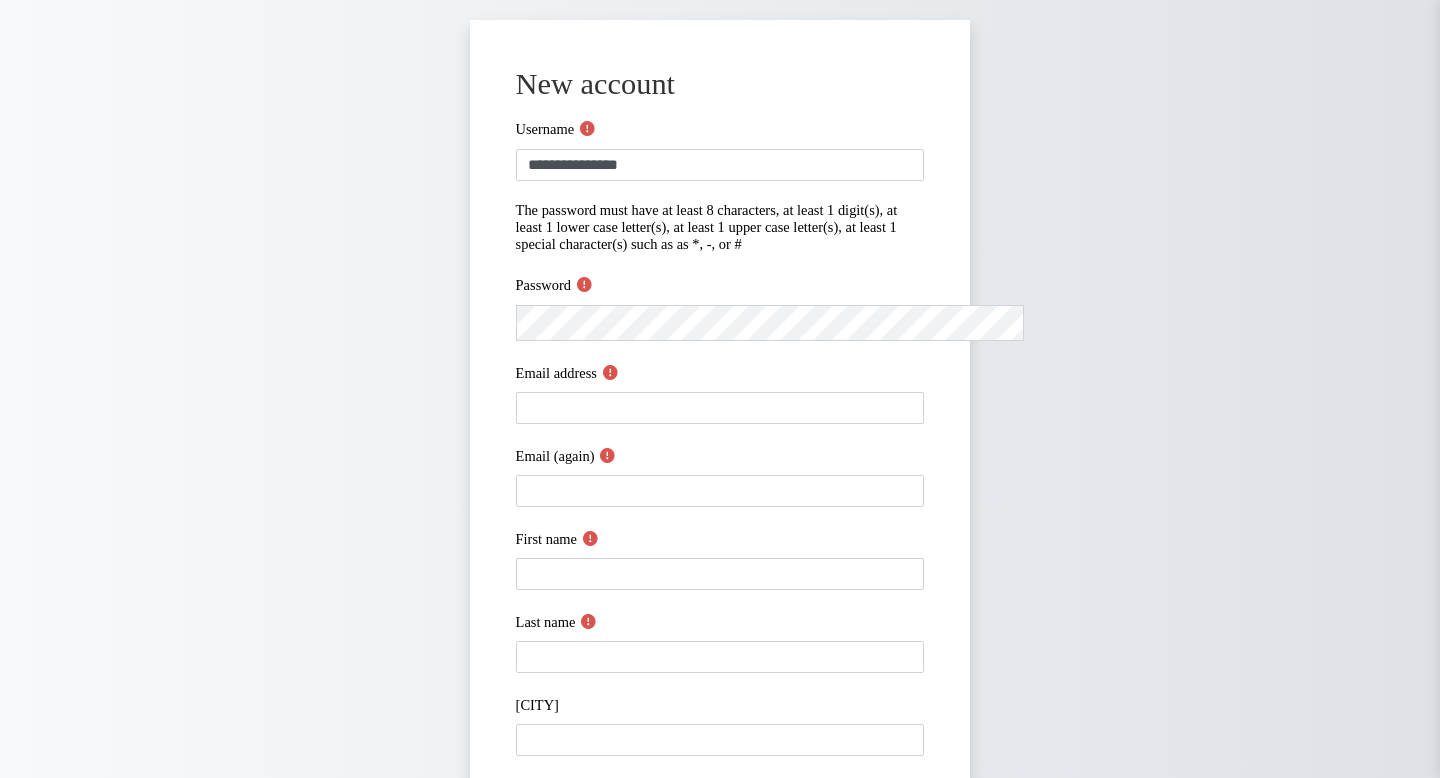 click on "**********" at bounding box center [720, 525] 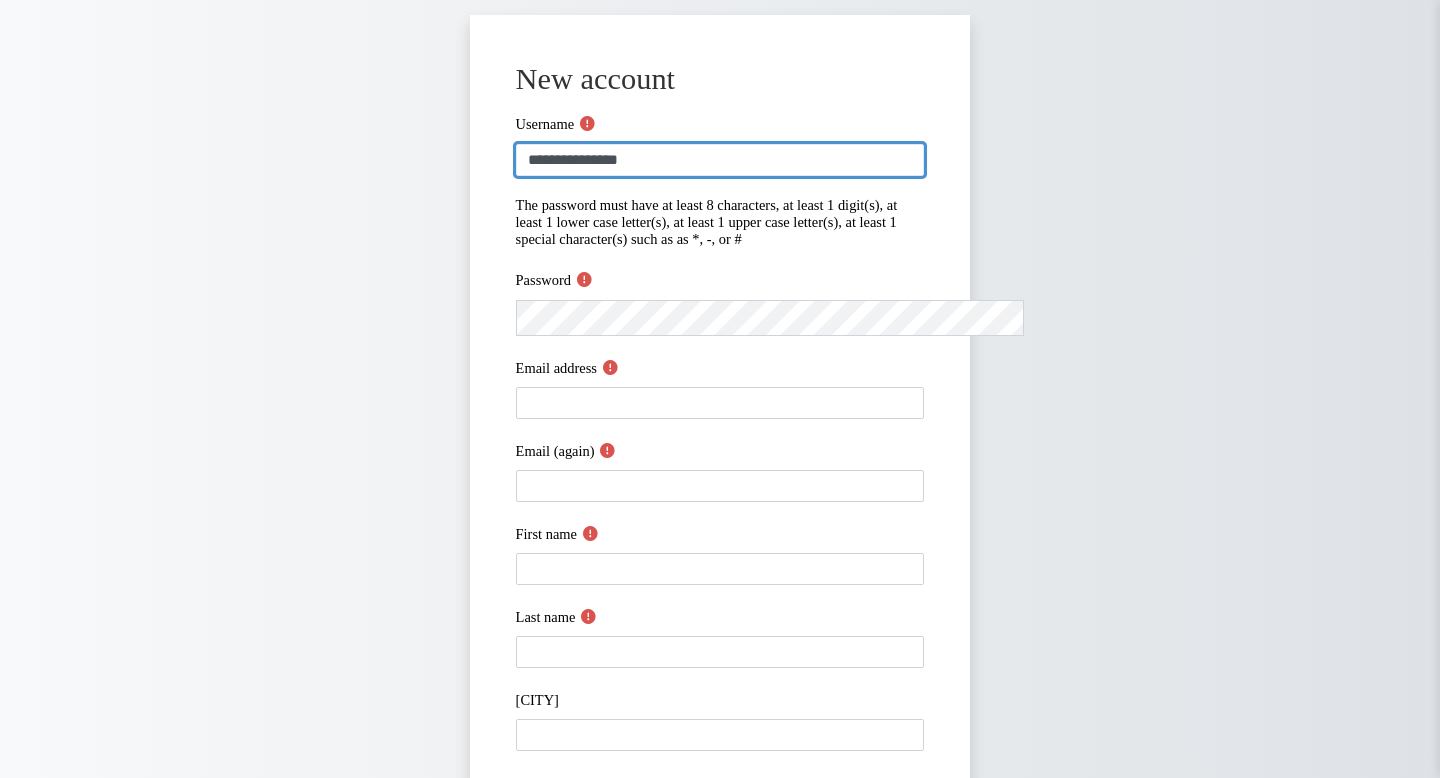 click on "**********" at bounding box center [720, 160] 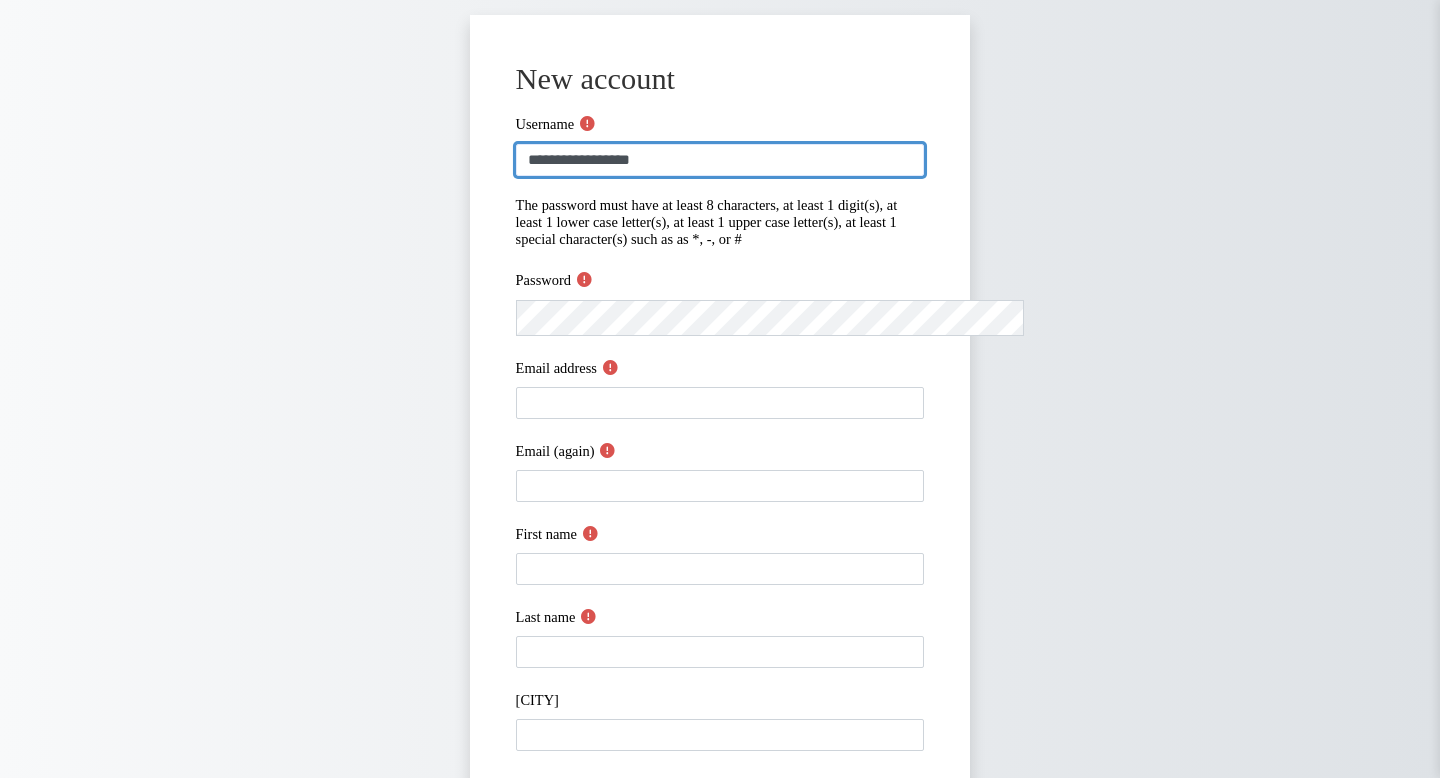 type on "**********" 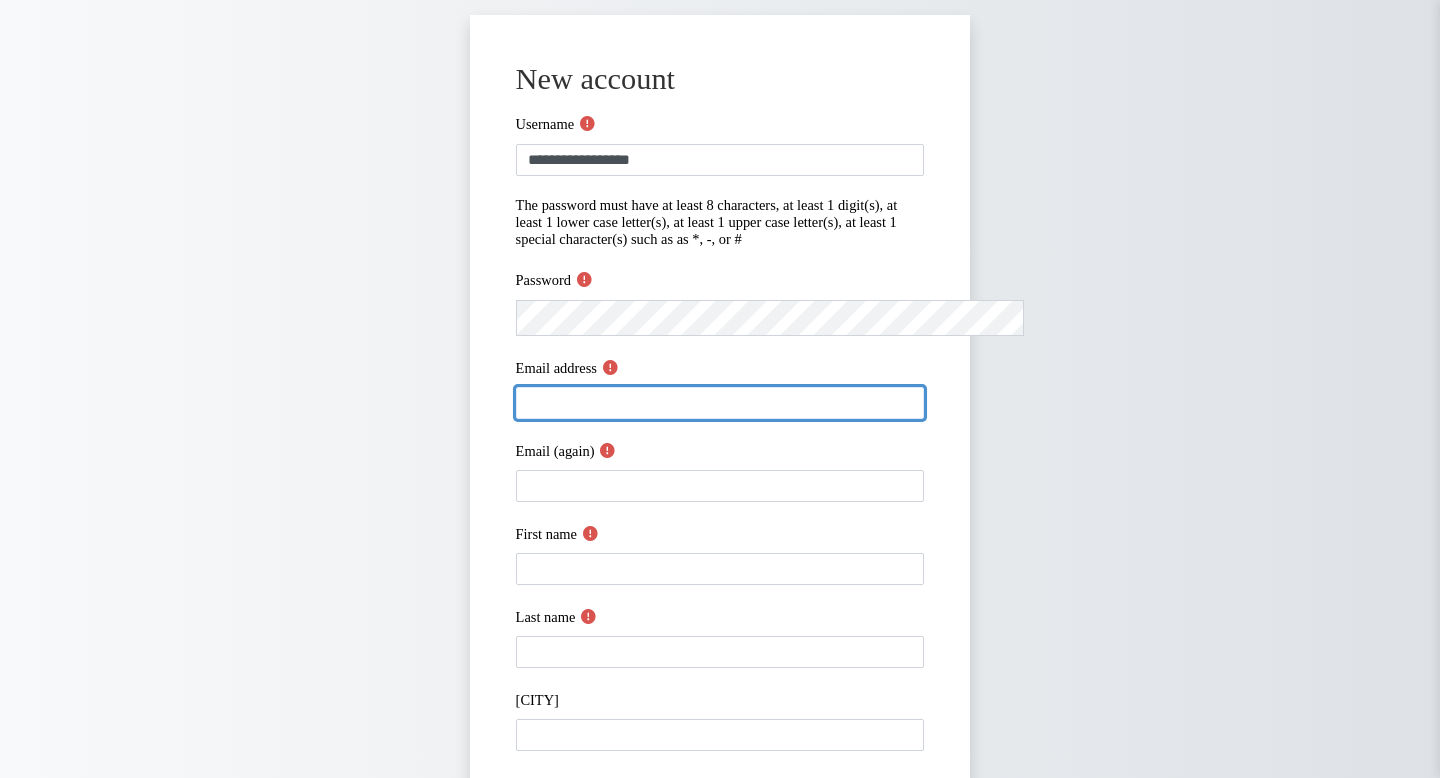 click on "Email address" at bounding box center [720, 403] 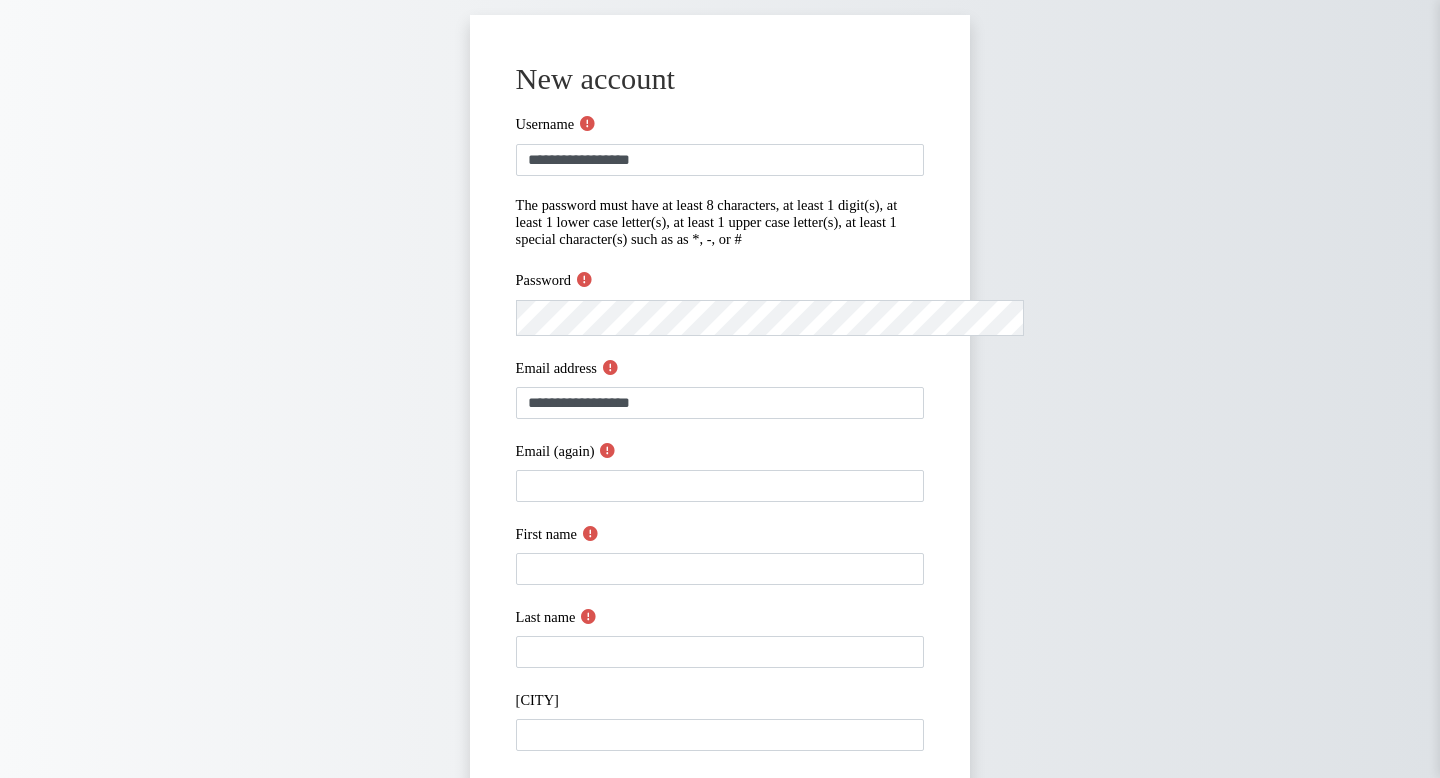 type on "**********" 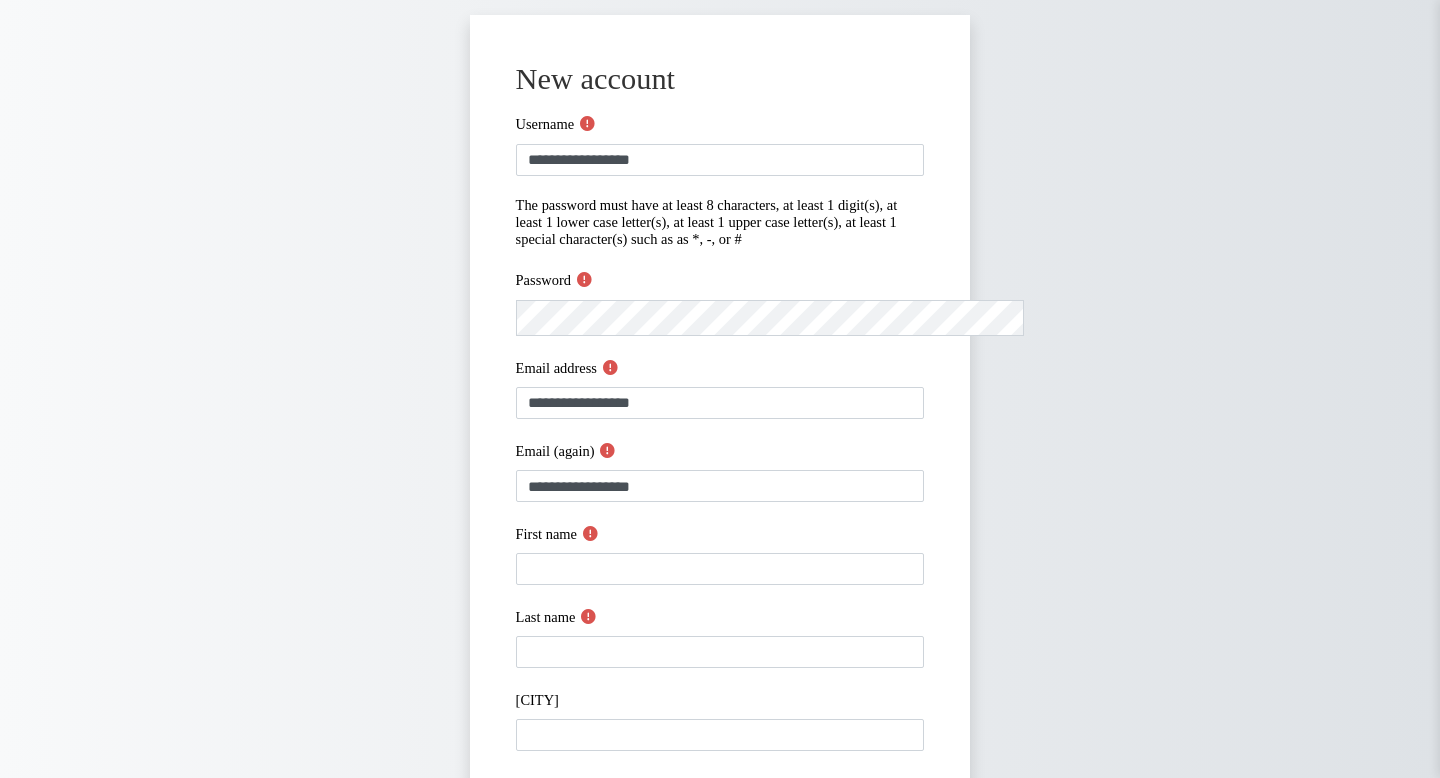 type on "****" 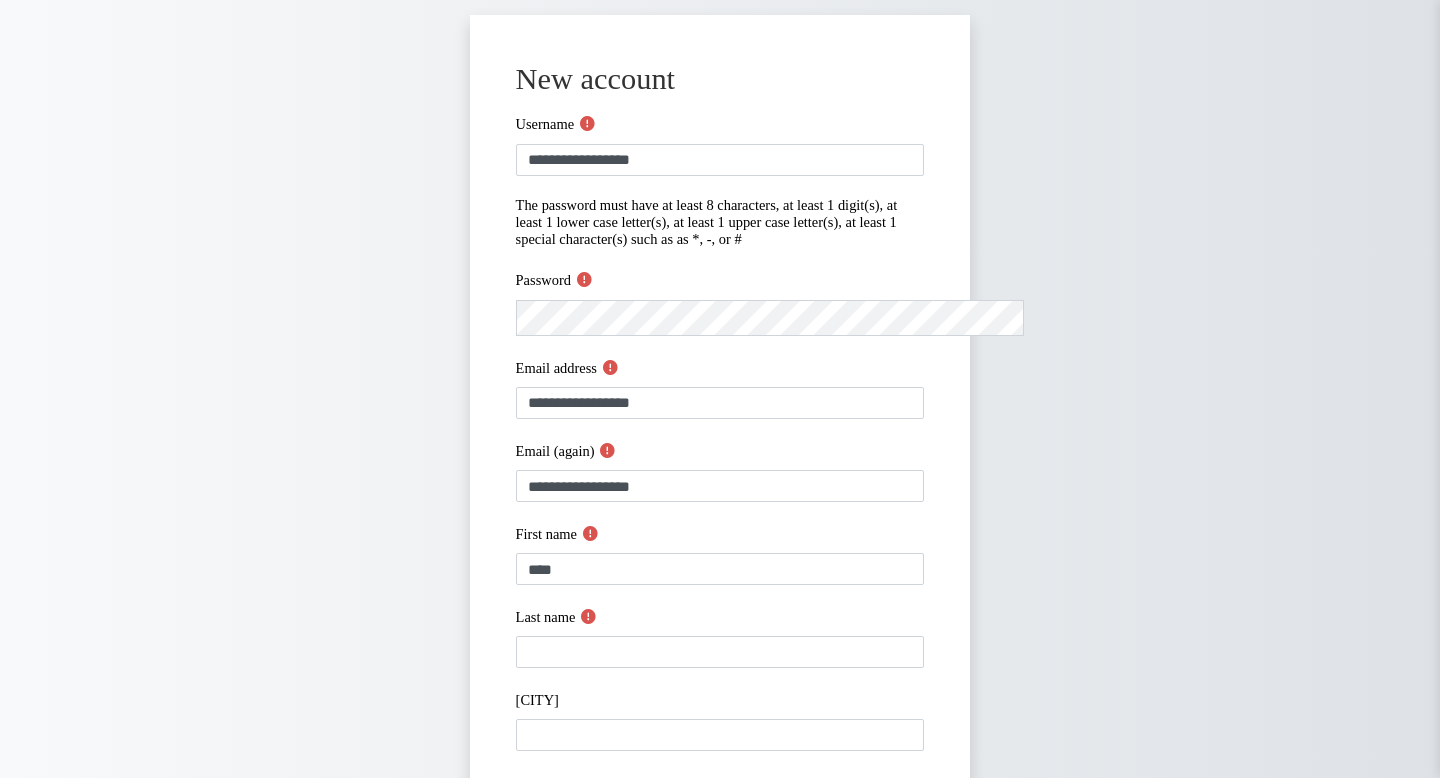 type on "**********" 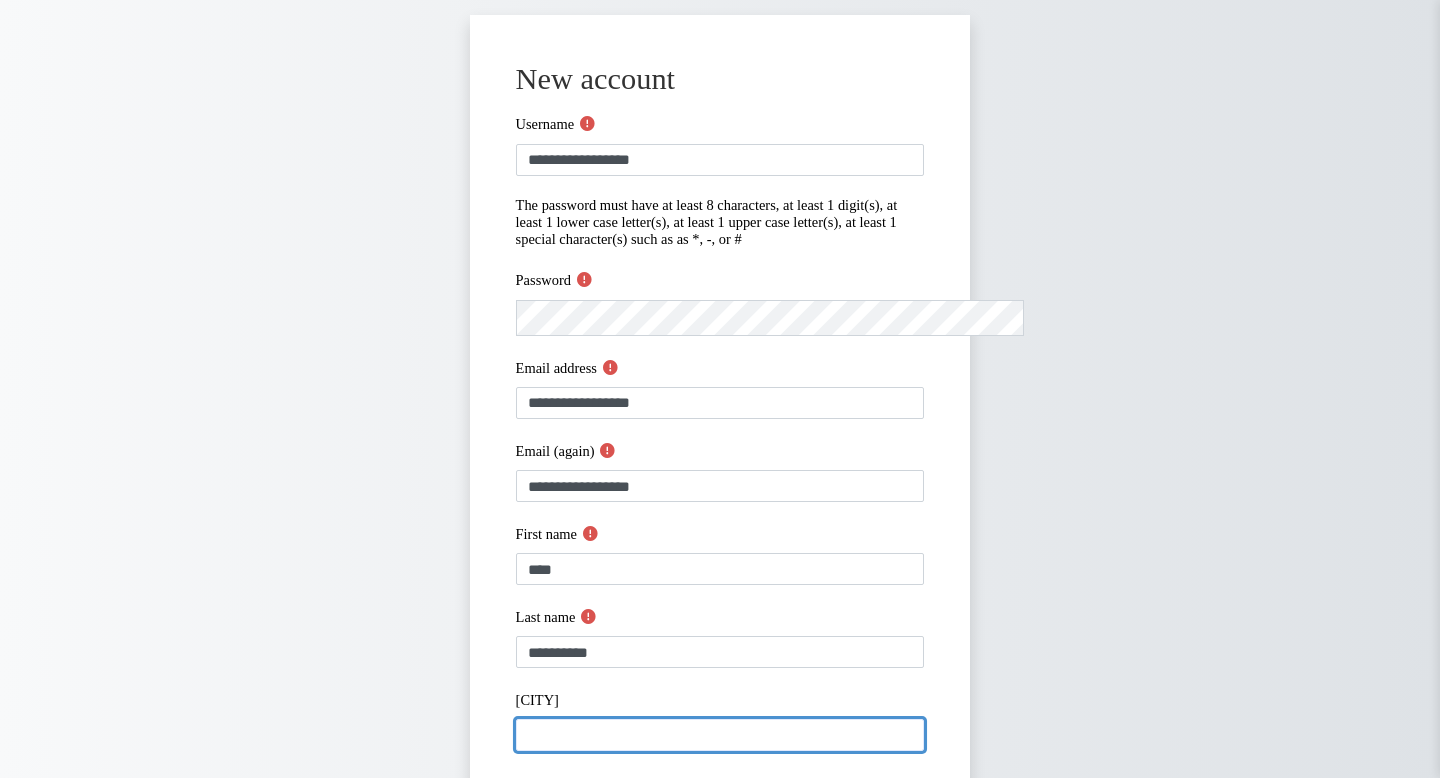 type on "*******" 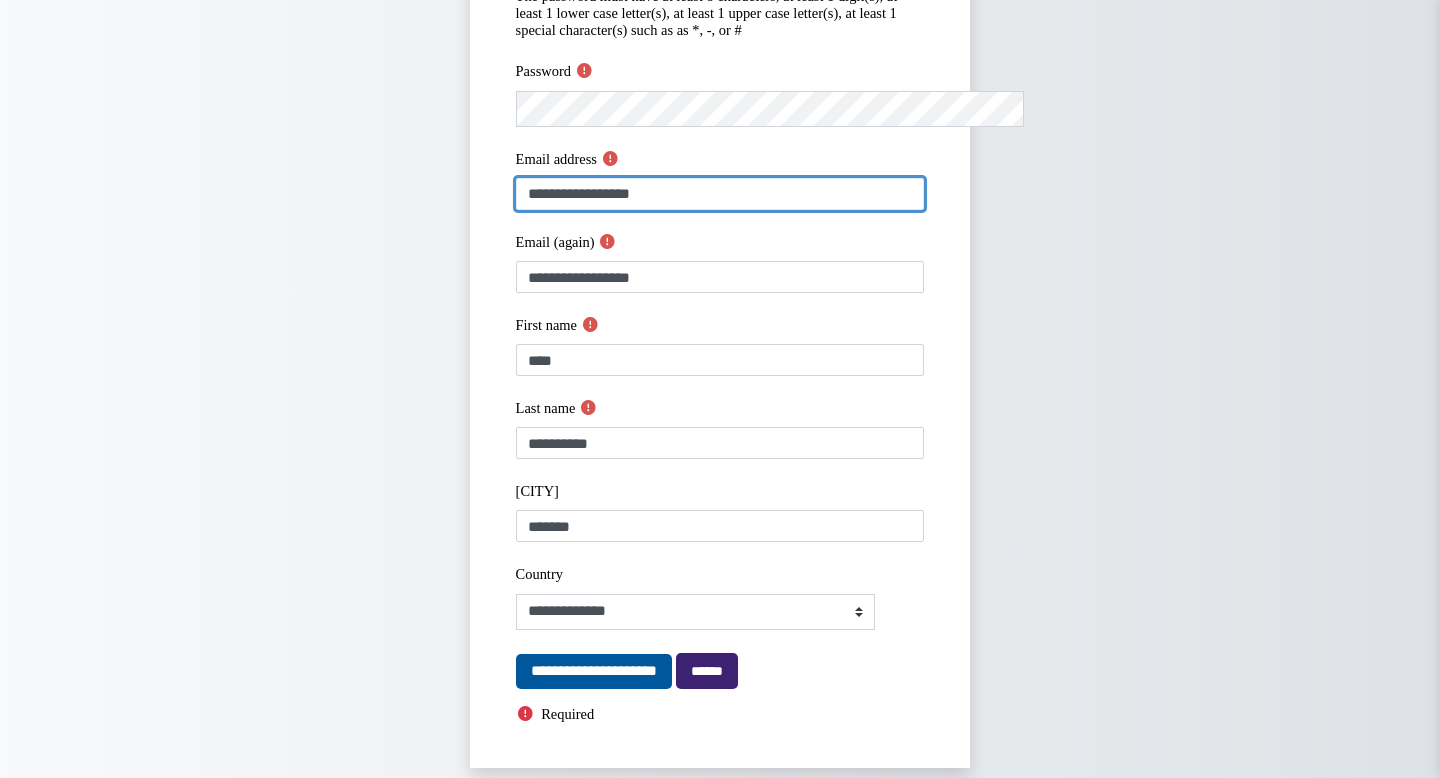 scroll, scrollTop: 261, scrollLeft: 0, axis: vertical 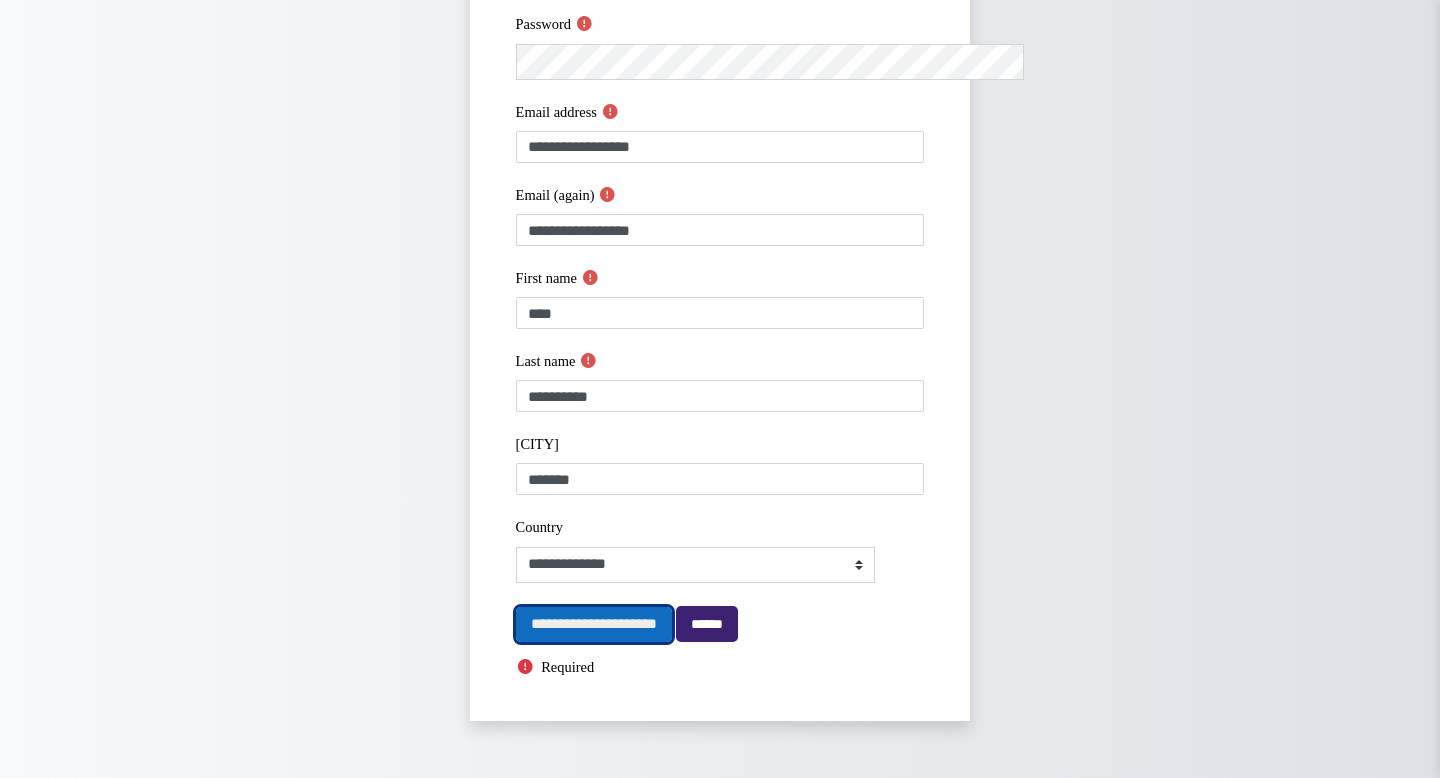 click on "**********" at bounding box center [594, 624] 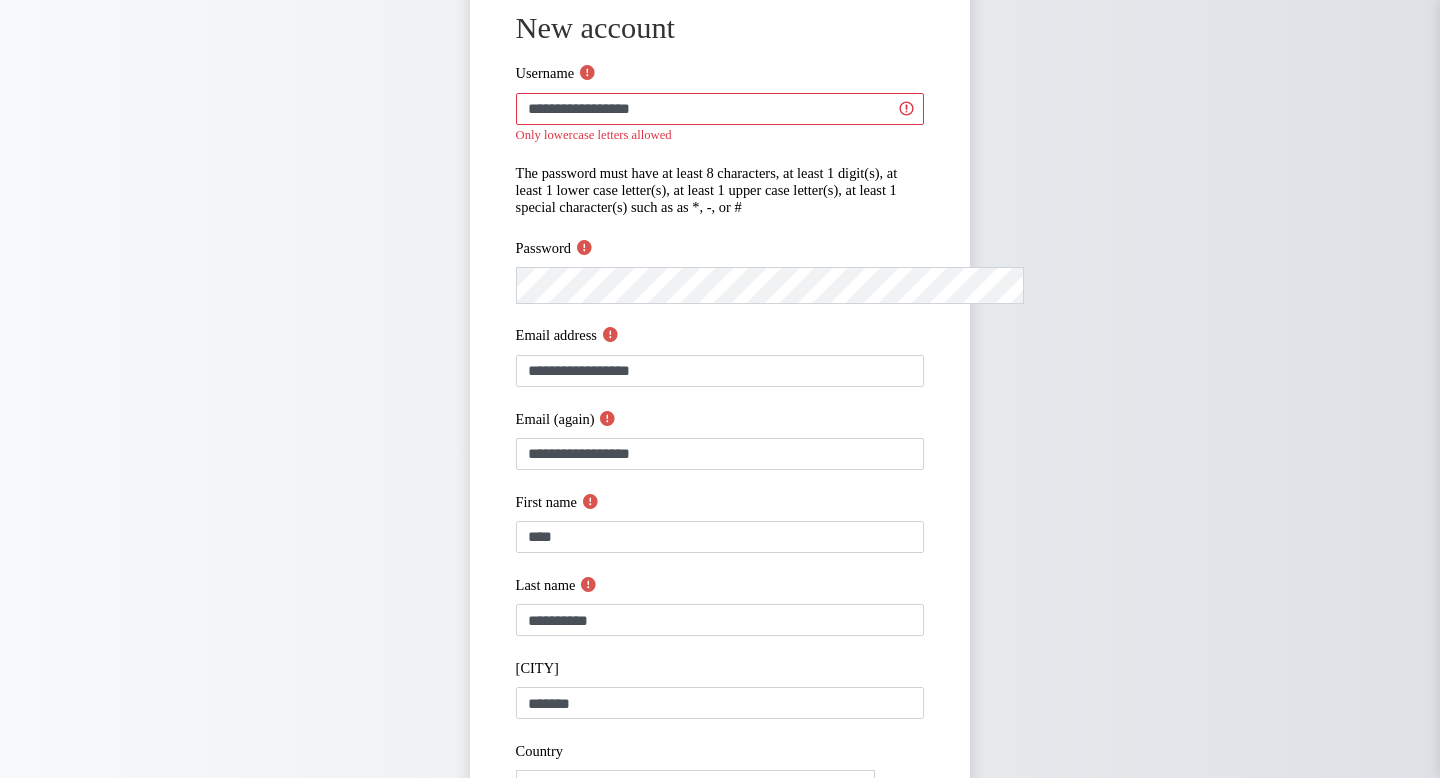 scroll, scrollTop: 279, scrollLeft: 0, axis: vertical 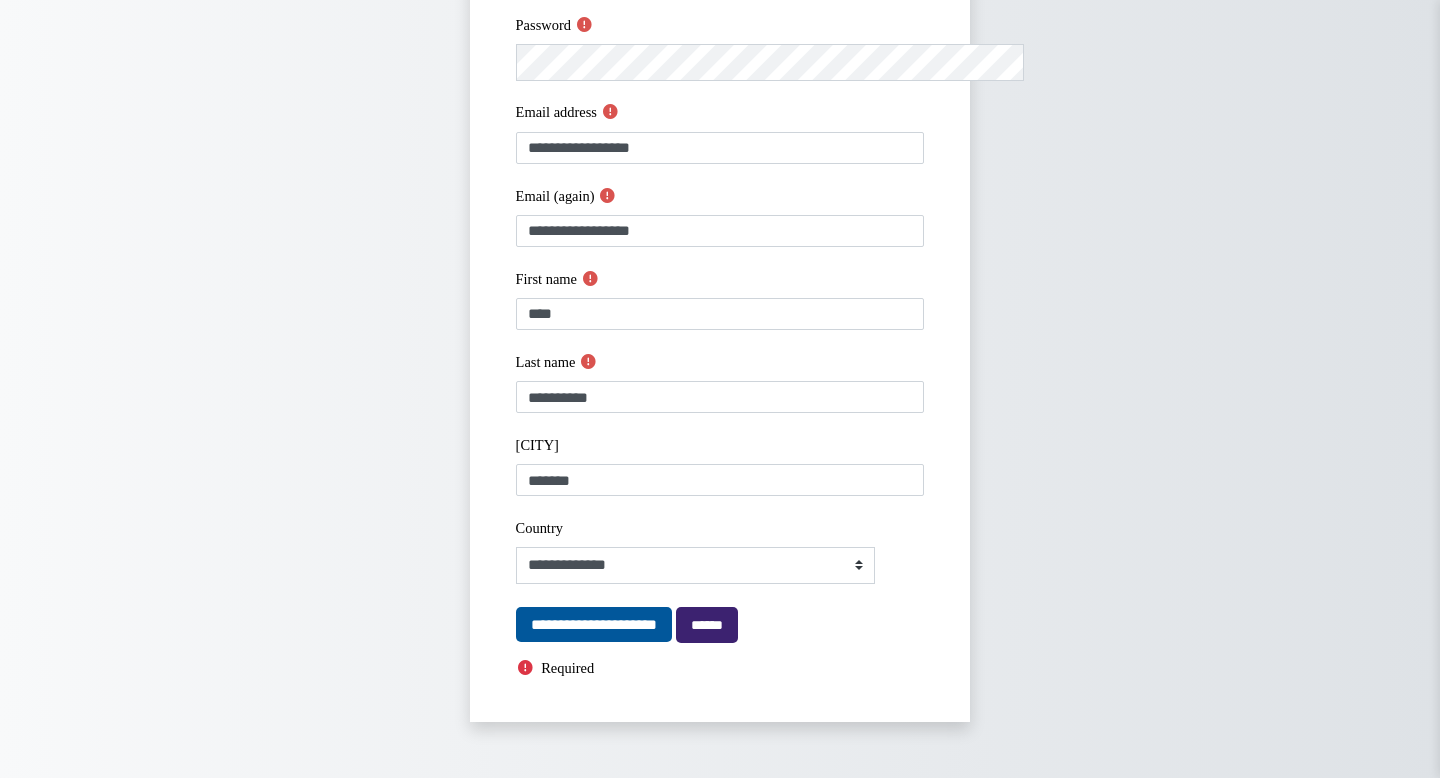 type on "**********" 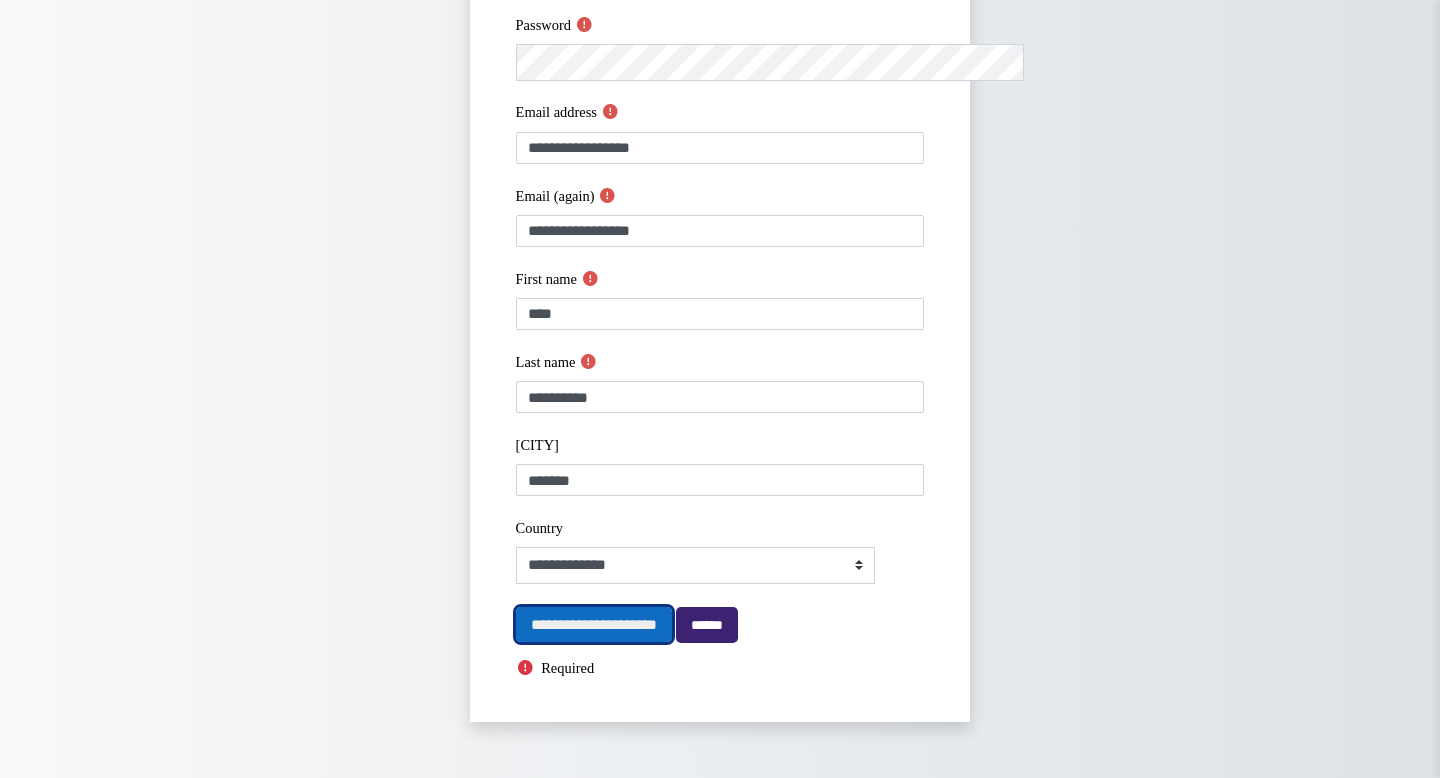 click on "**********" at bounding box center (594, 624) 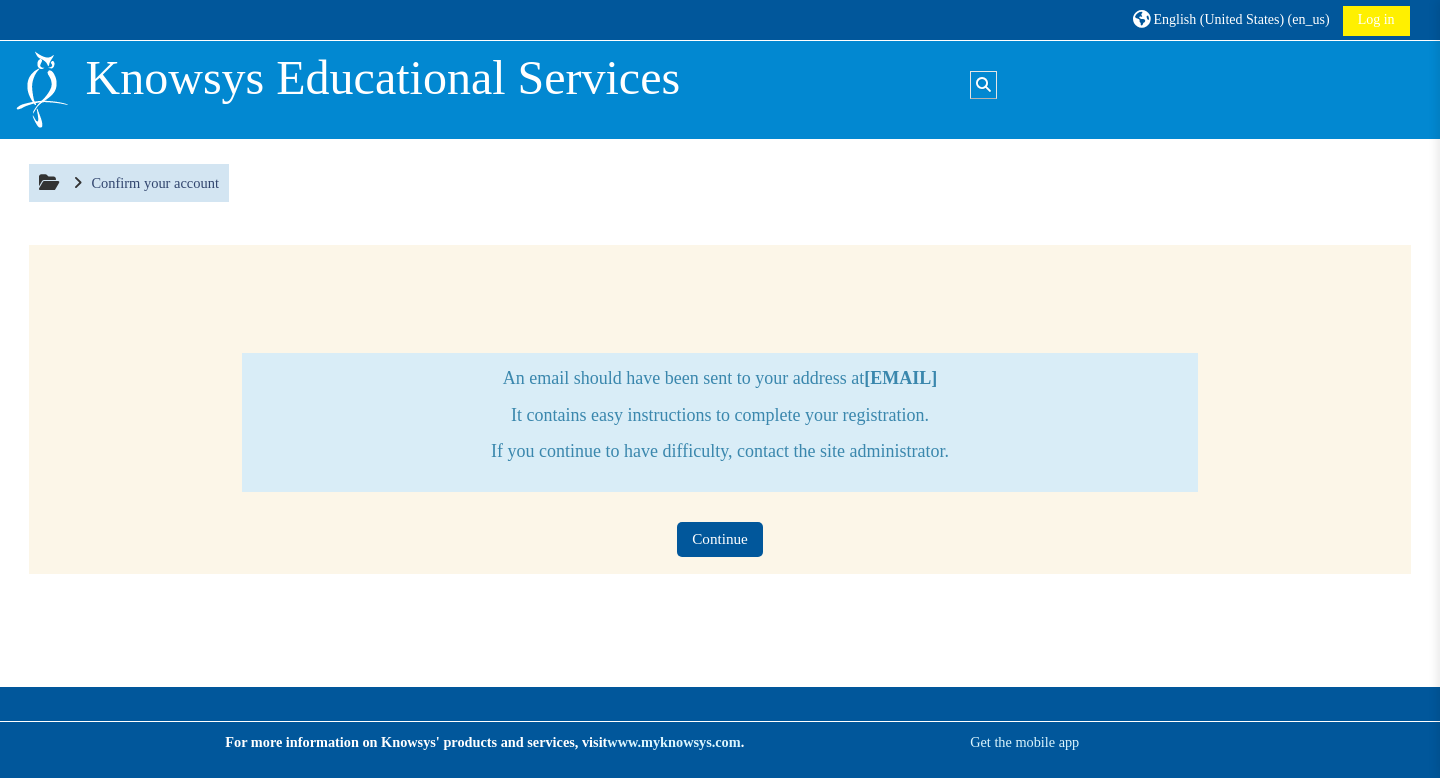 scroll, scrollTop: 0, scrollLeft: 0, axis: both 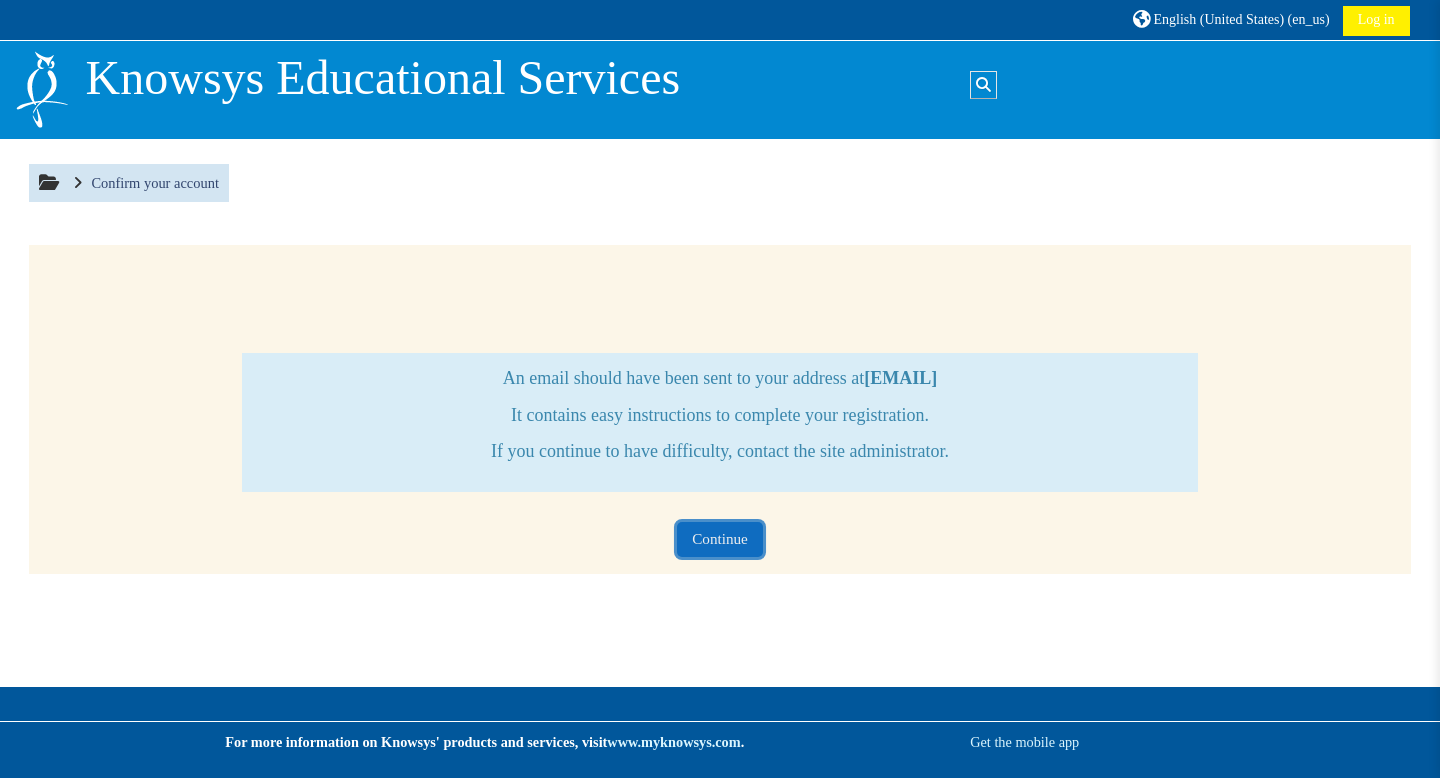 click on "Continue" at bounding box center [720, 539] 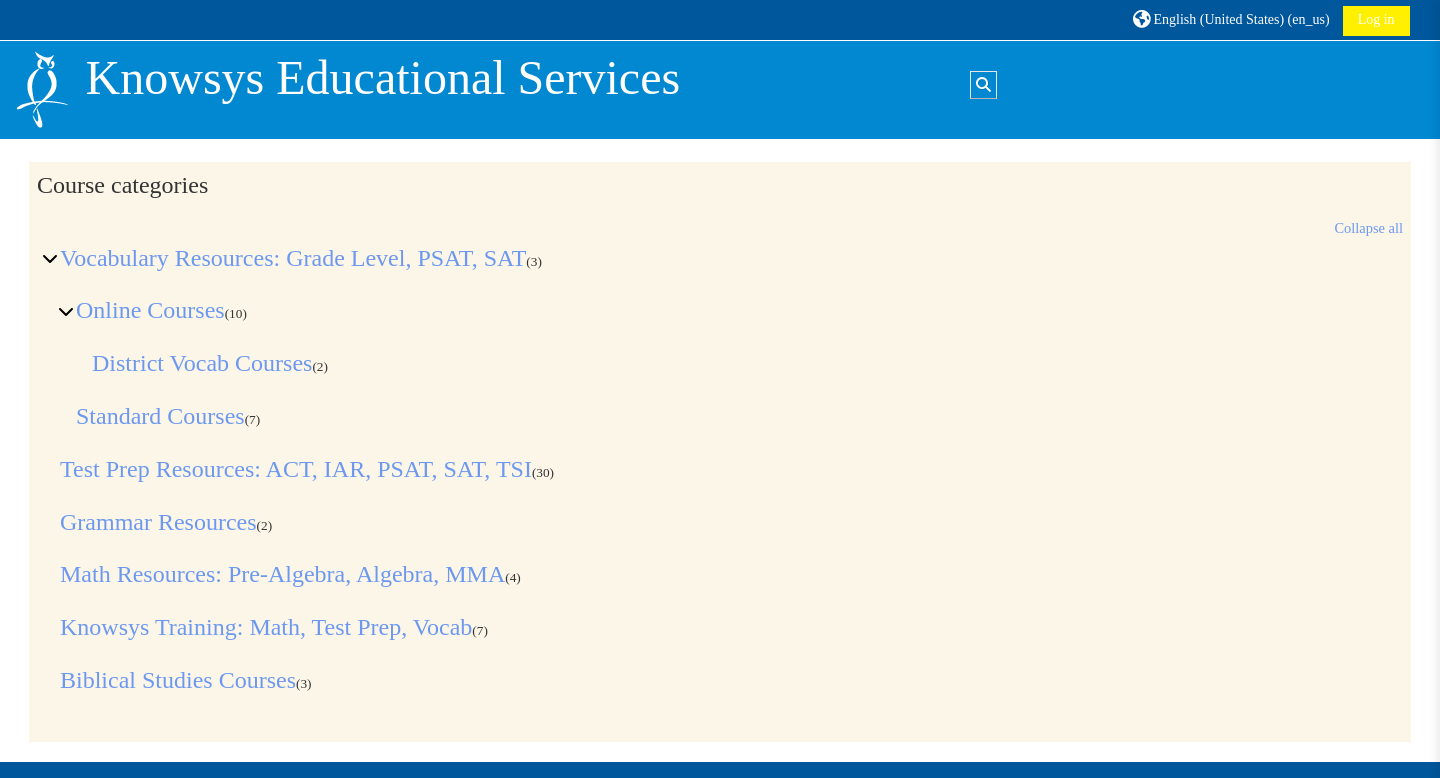 scroll, scrollTop: 0, scrollLeft: 0, axis: both 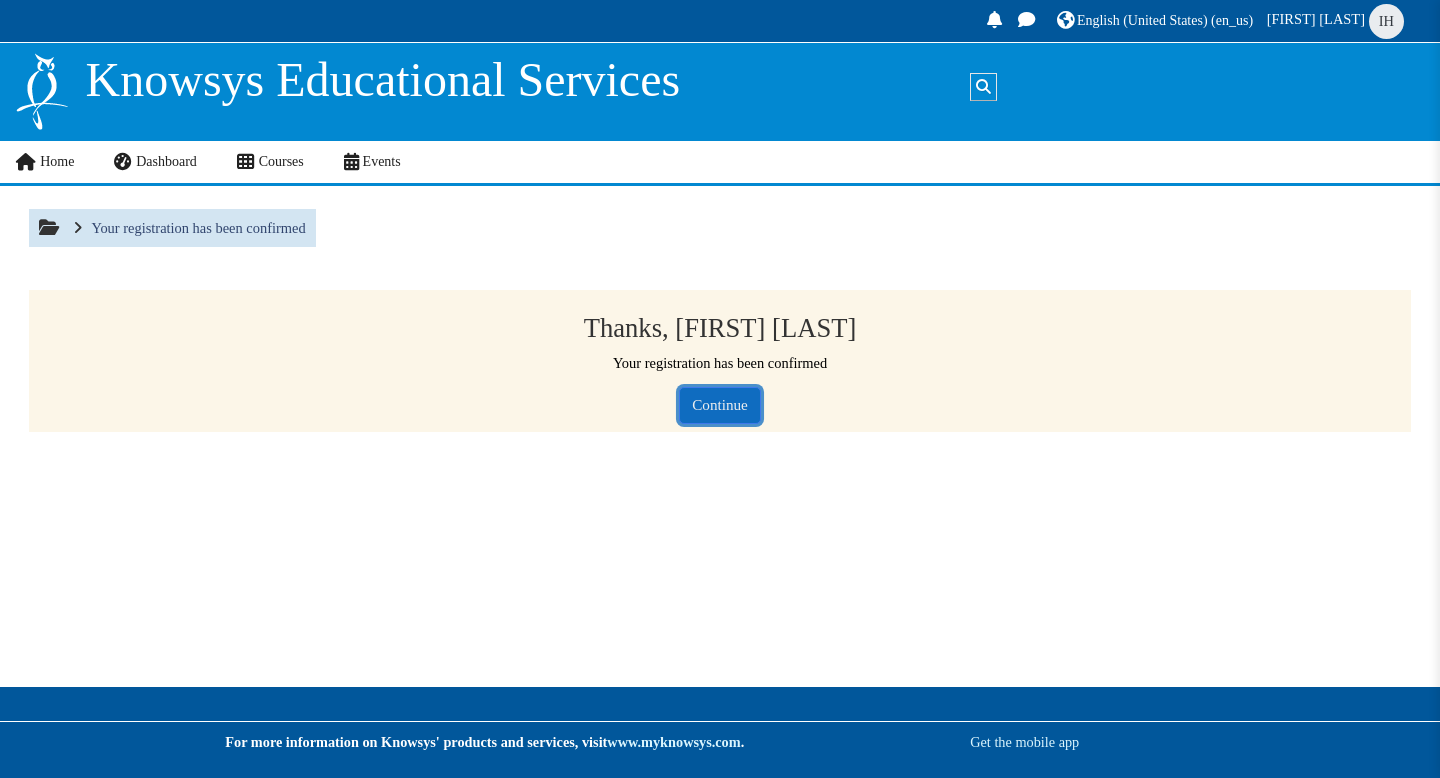 click on "Continue" at bounding box center [720, 405] 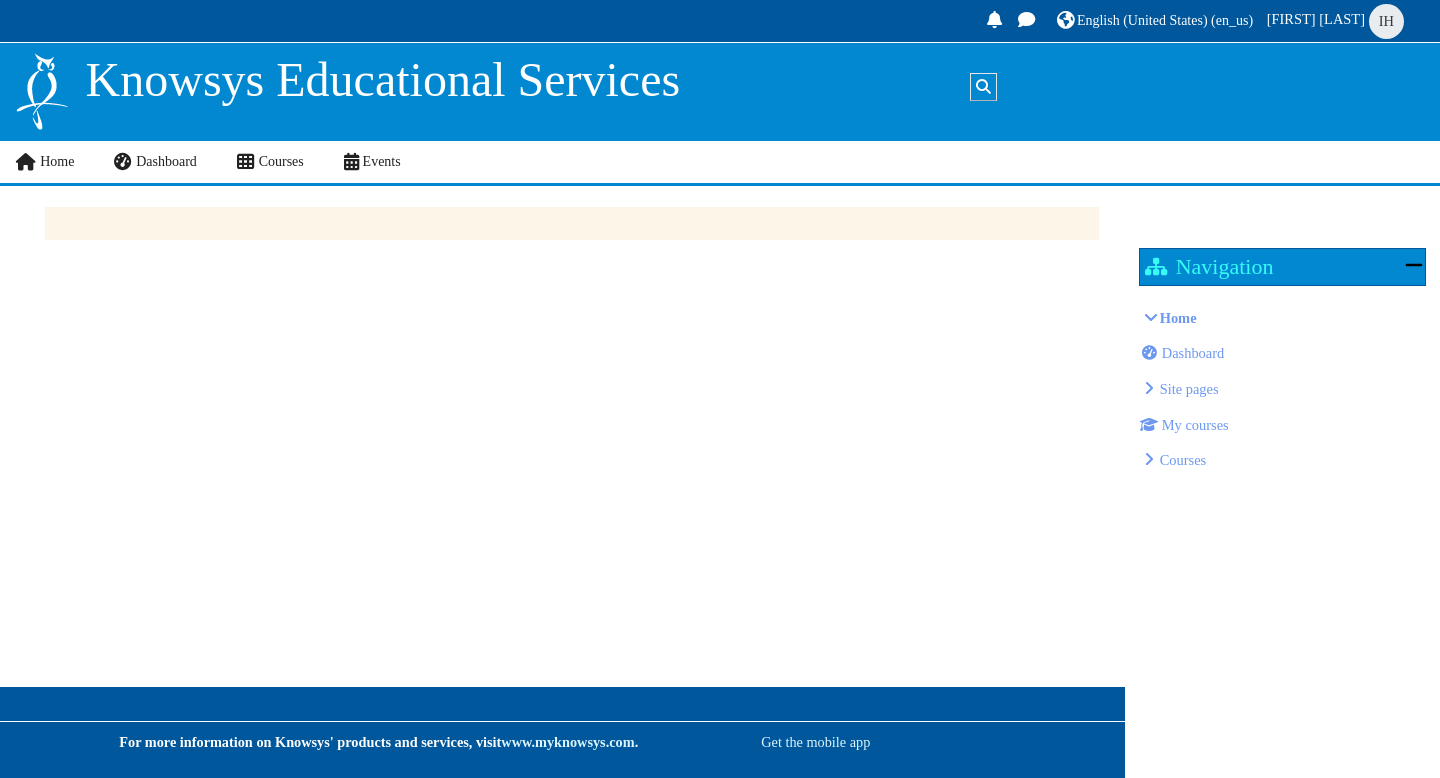 scroll, scrollTop: 0, scrollLeft: 0, axis: both 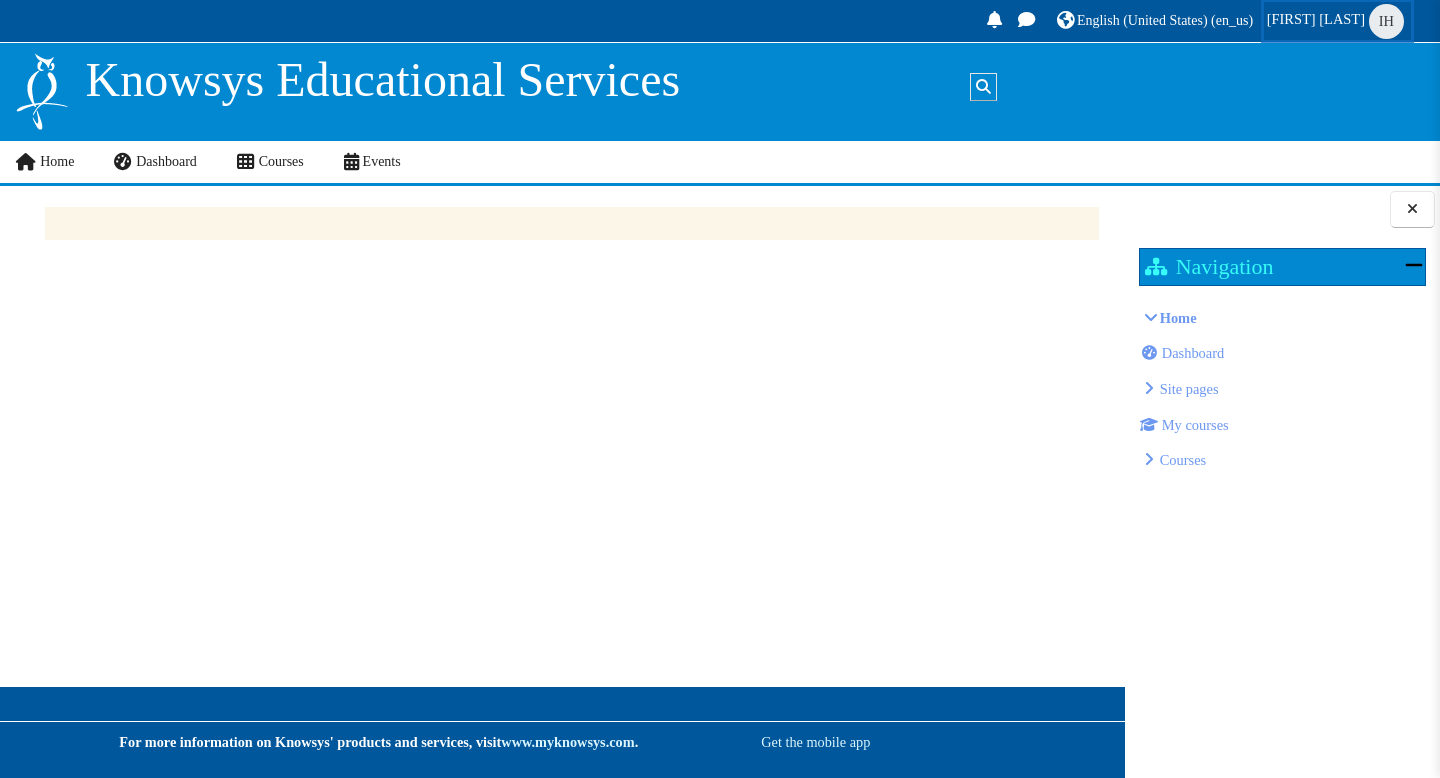 click on "[PERSON] Hildebrand" at bounding box center [1316, 19] 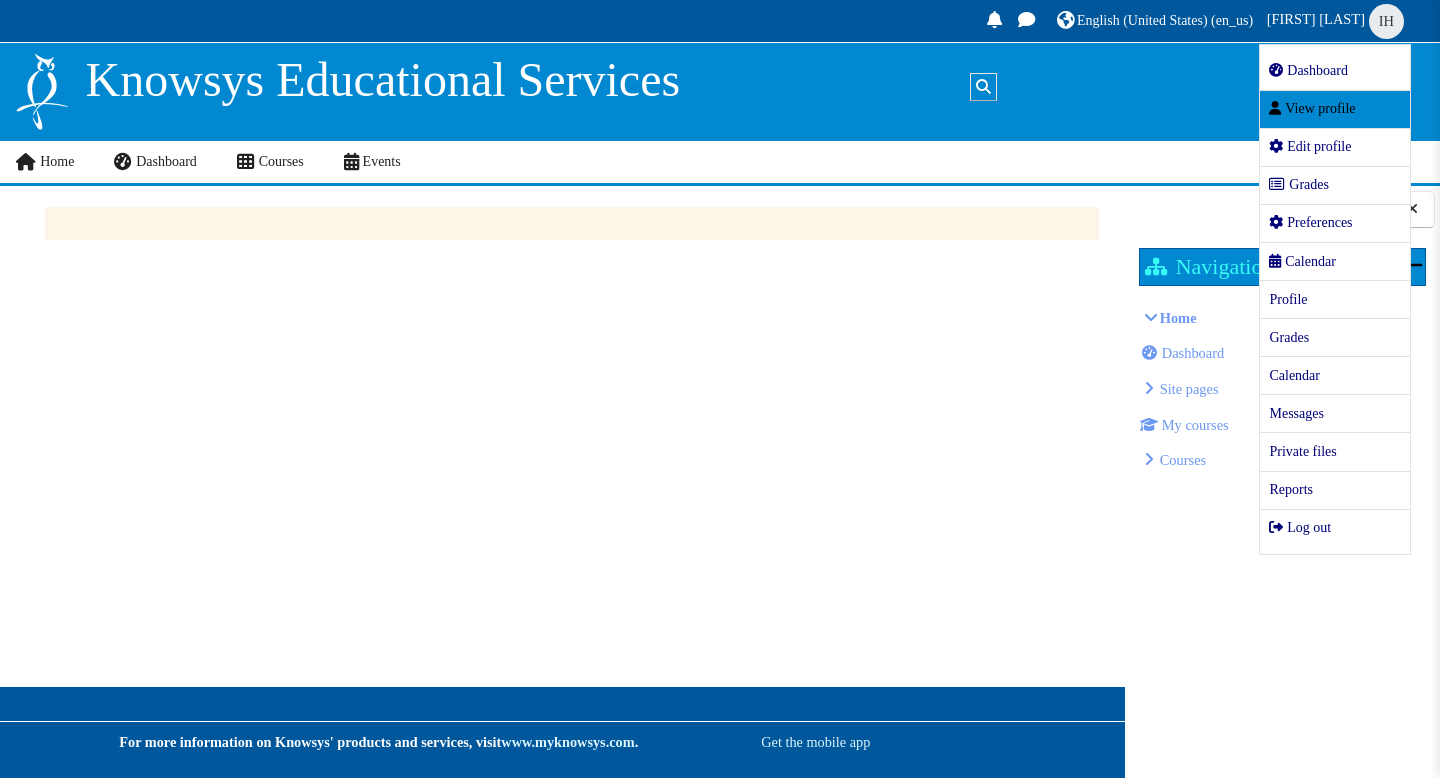 click on "View profile" at bounding box center [1312, 108] 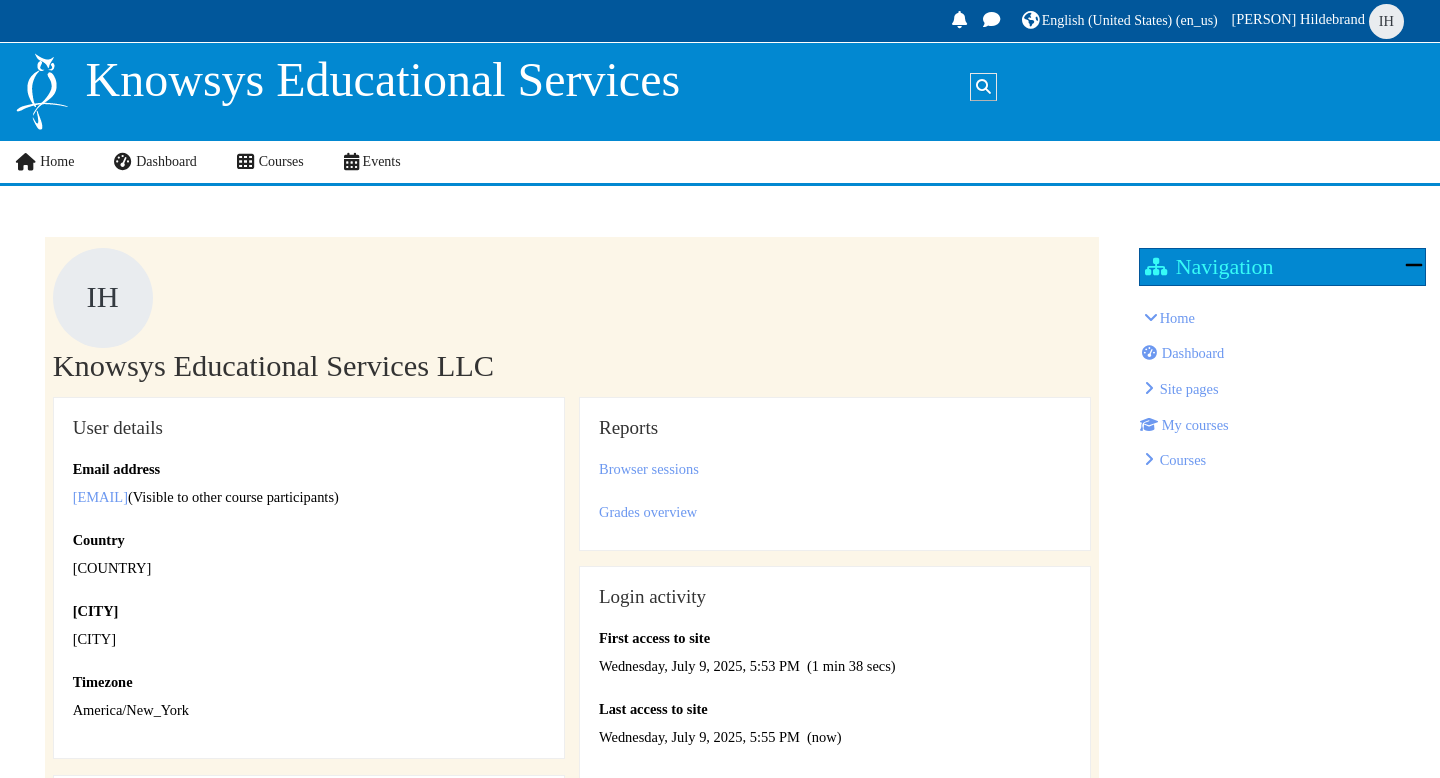 scroll, scrollTop: 0, scrollLeft: 0, axis: both 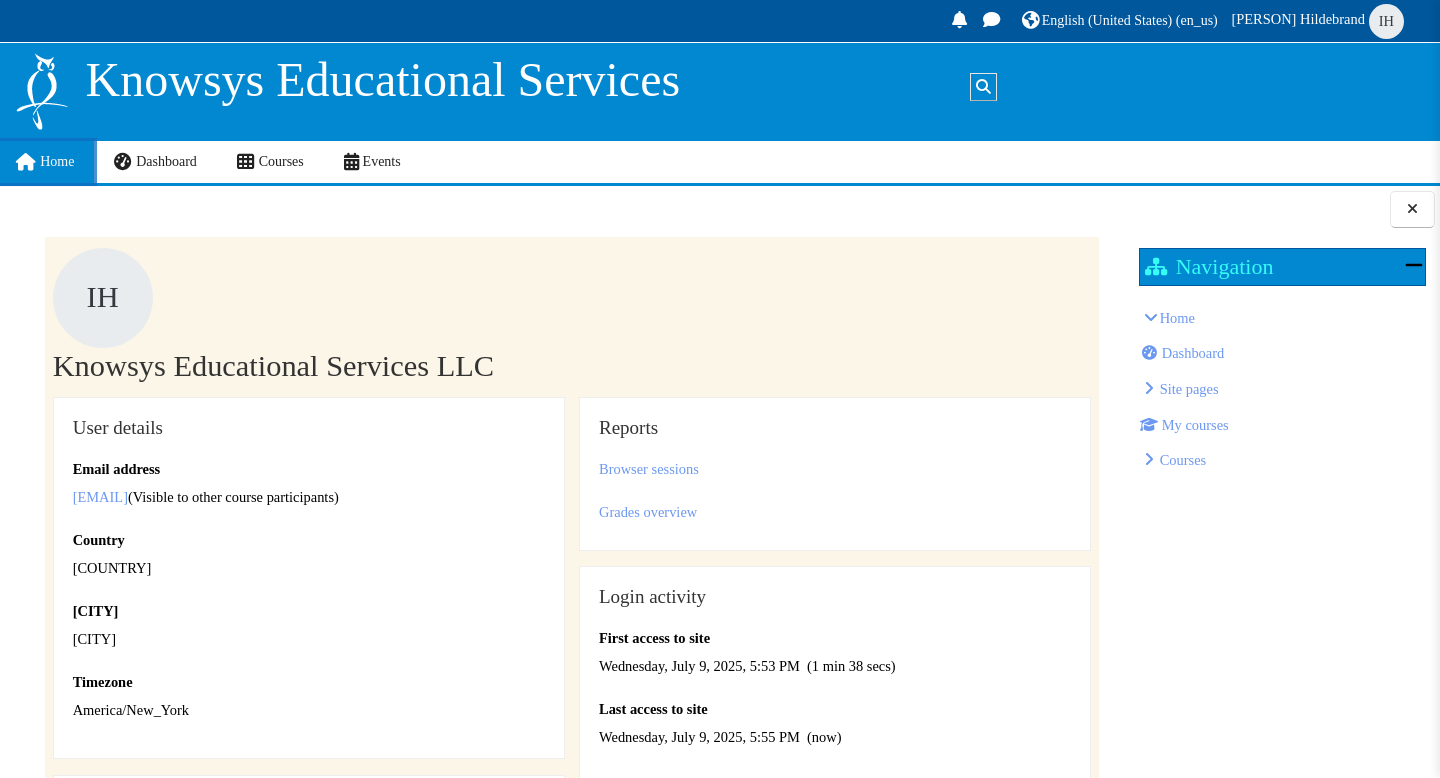 click on "Home" at bounding box center (44, 162) 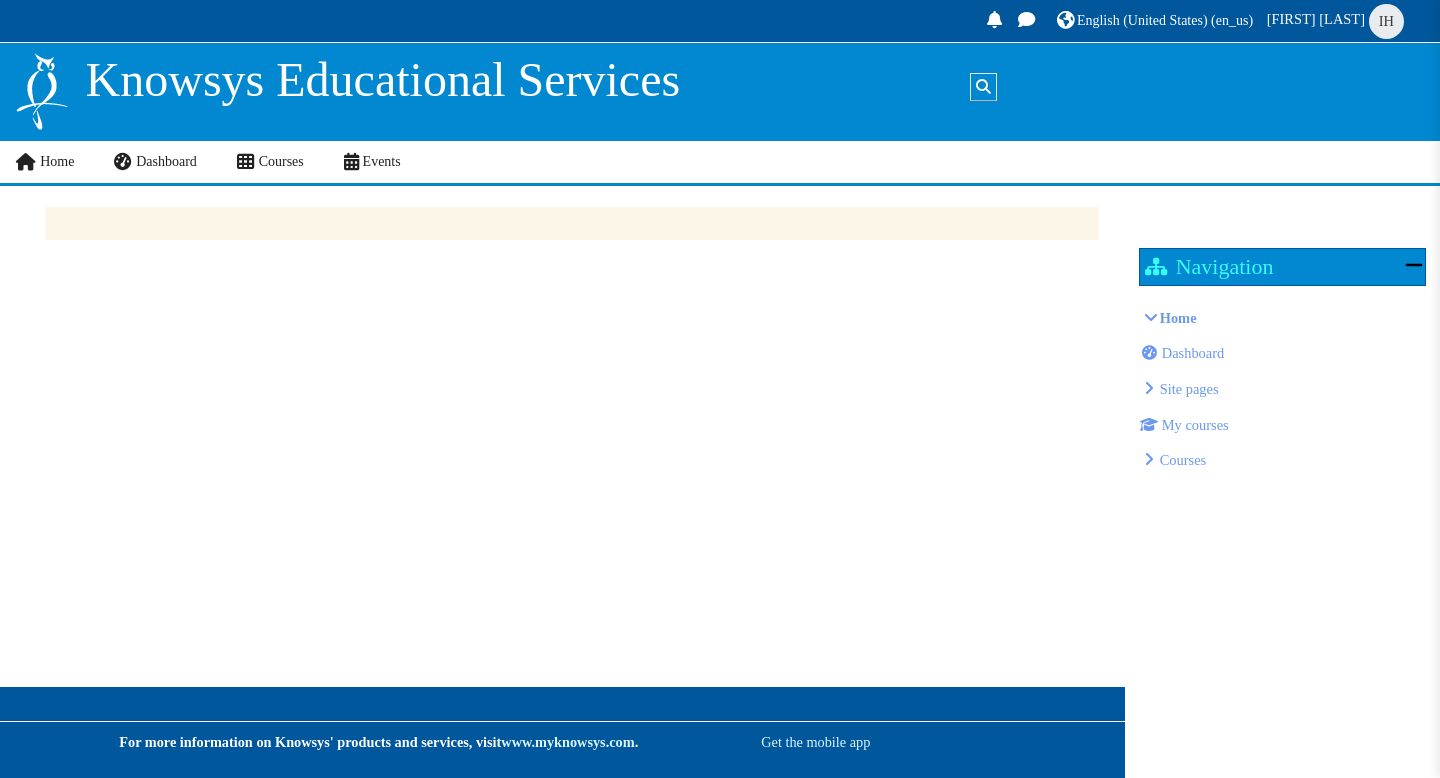 scroll, scrollTop: 0, scrollLeft: 0, axis: both 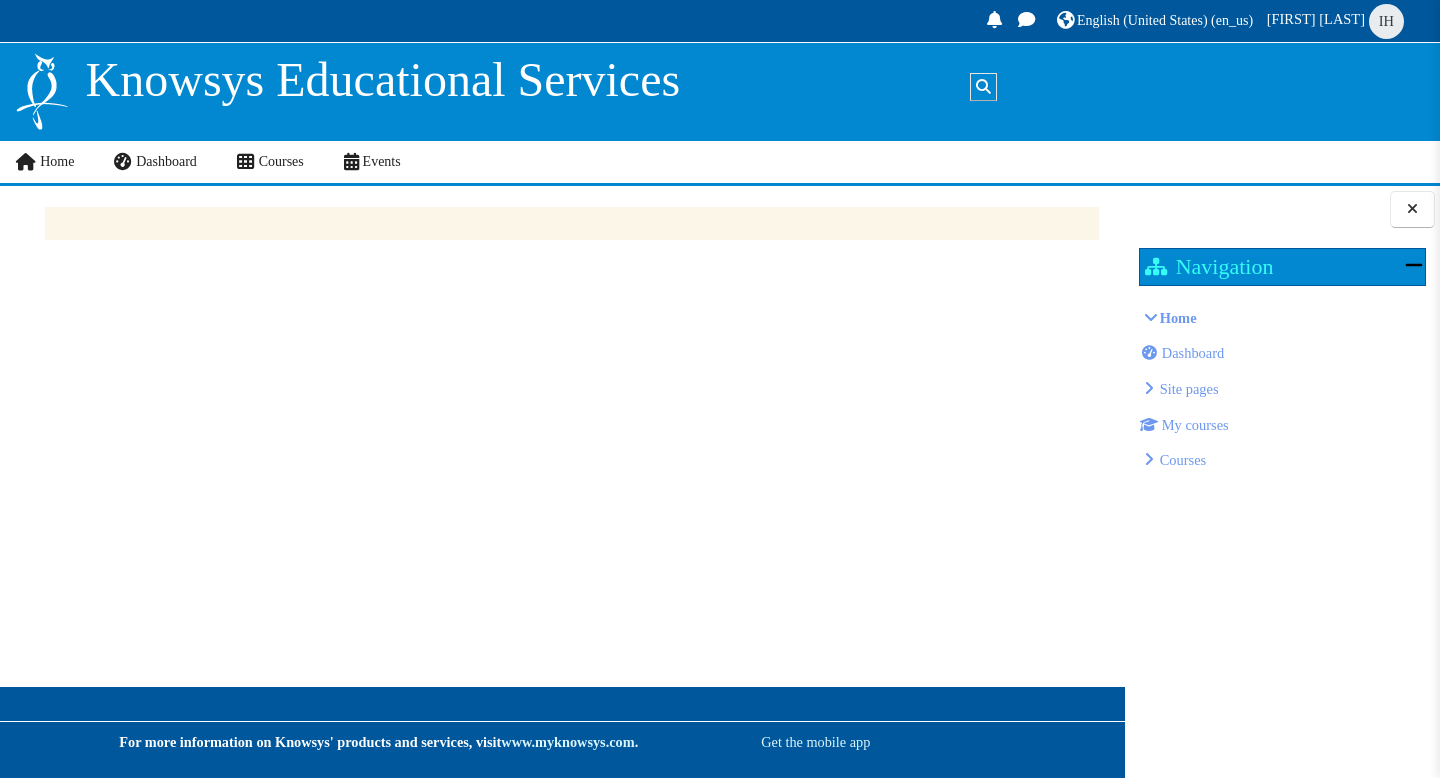 click on "Dashboard Site pages My courses Site badges Tags Site announcements My courses Courses" at bounding box center (1283, 406) 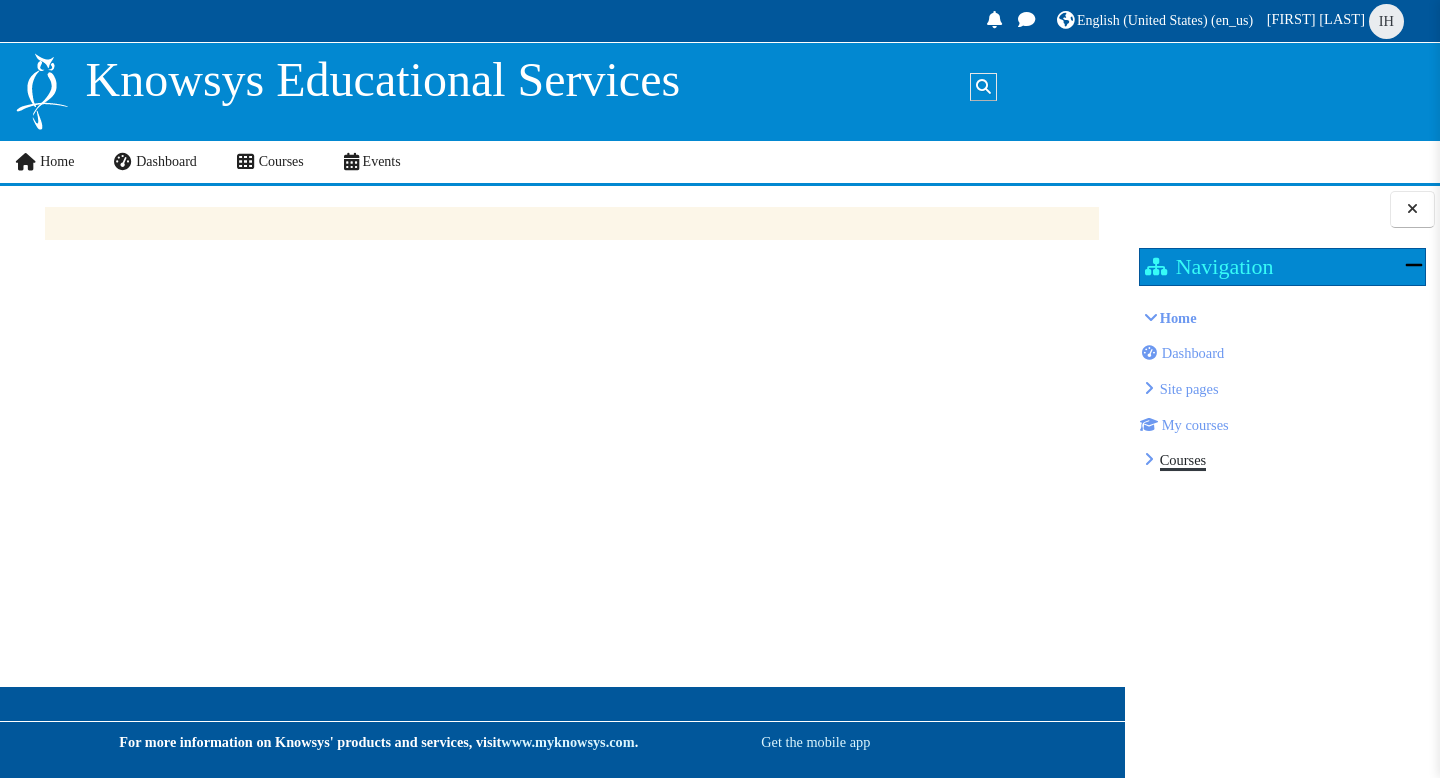 click on "Courses" at bounding box center [1183, 460] 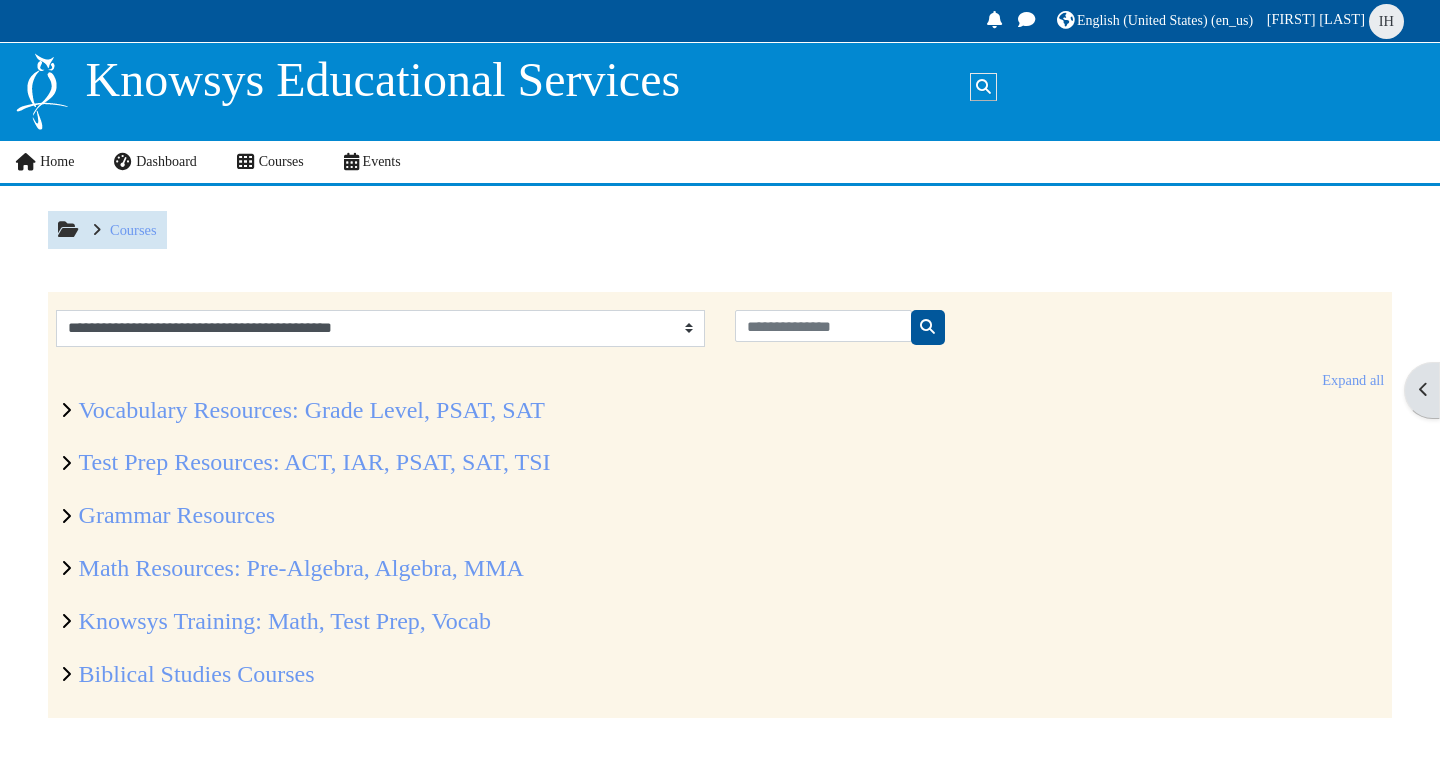 scroll, scrollTop: 0, scrollLeft: 0, axis: both 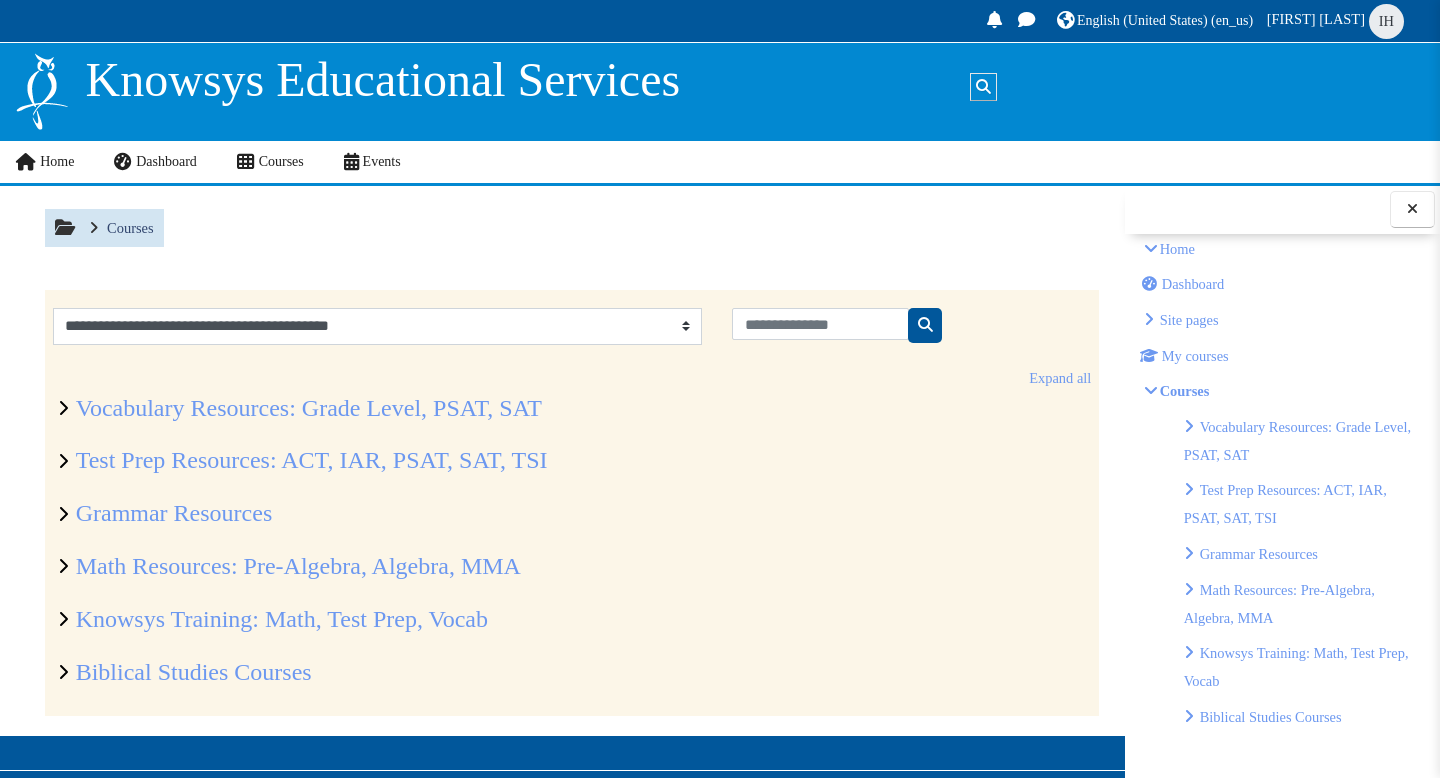 click on "Test Prep Resources: ACT, IAR, PSAT, SAT, TSI" at bounding box center [1285, 504] 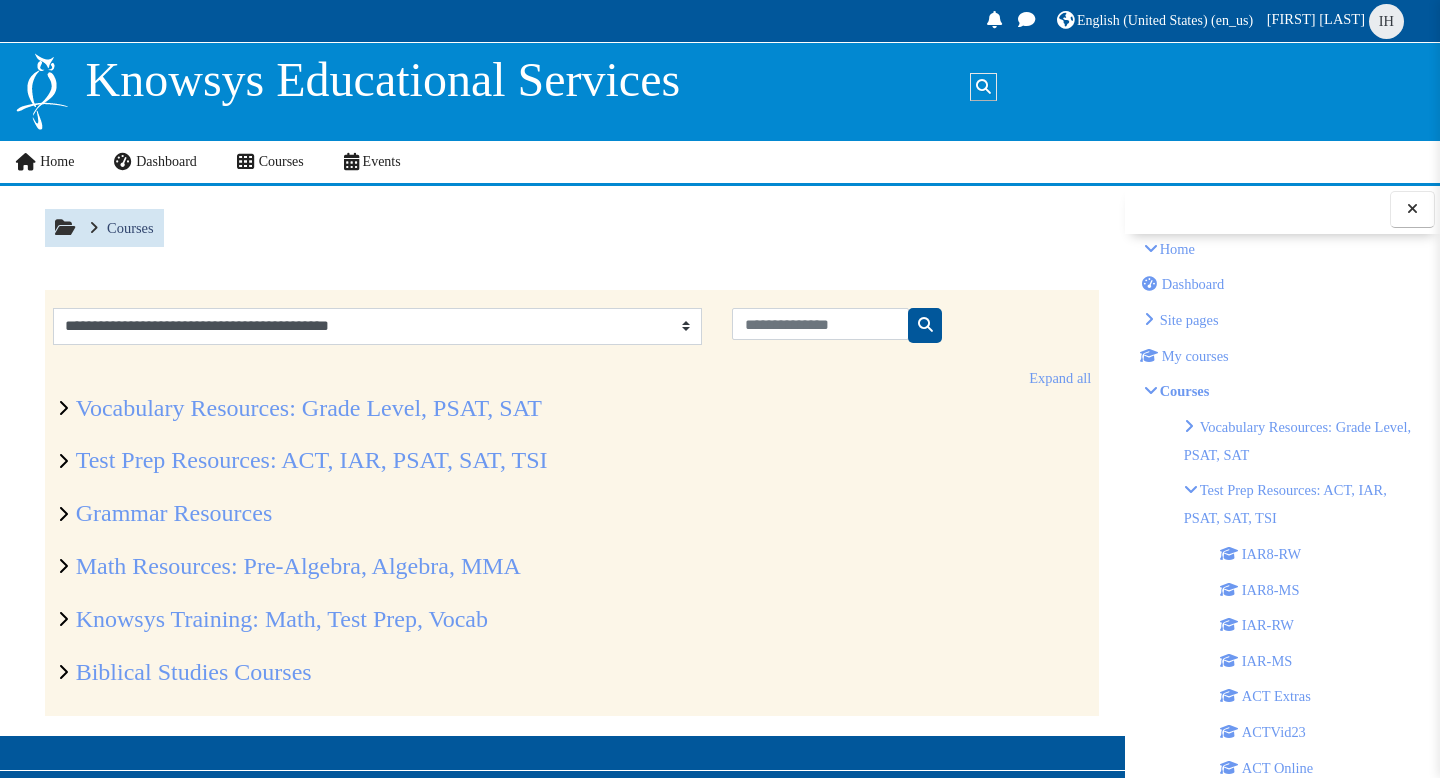 click on "Test Prep Resources: ACT, IAR, PSAT, SAT, TSI" at bounding box center (1285, 504) 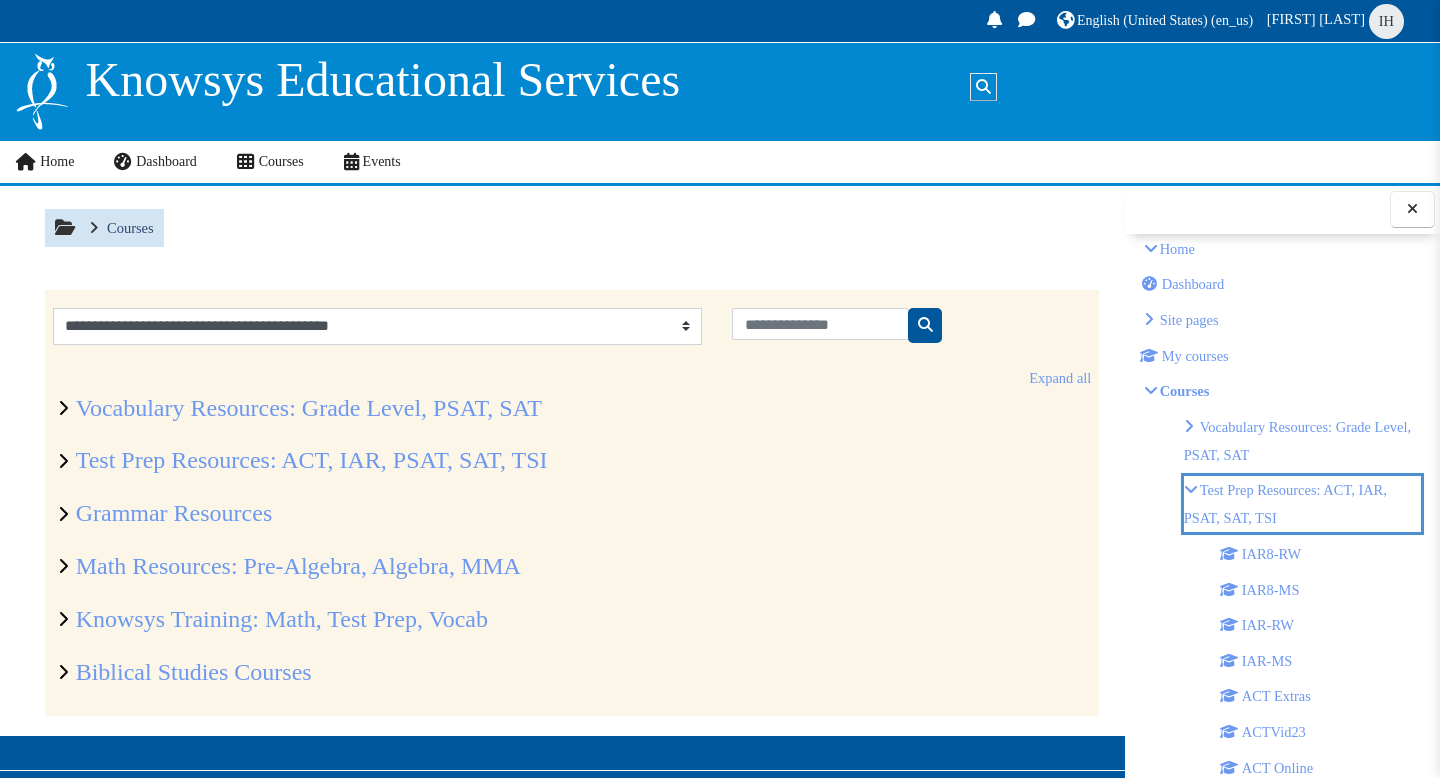 scroll, scrollTop: 69, scrollLeft: 0, axis: vertical 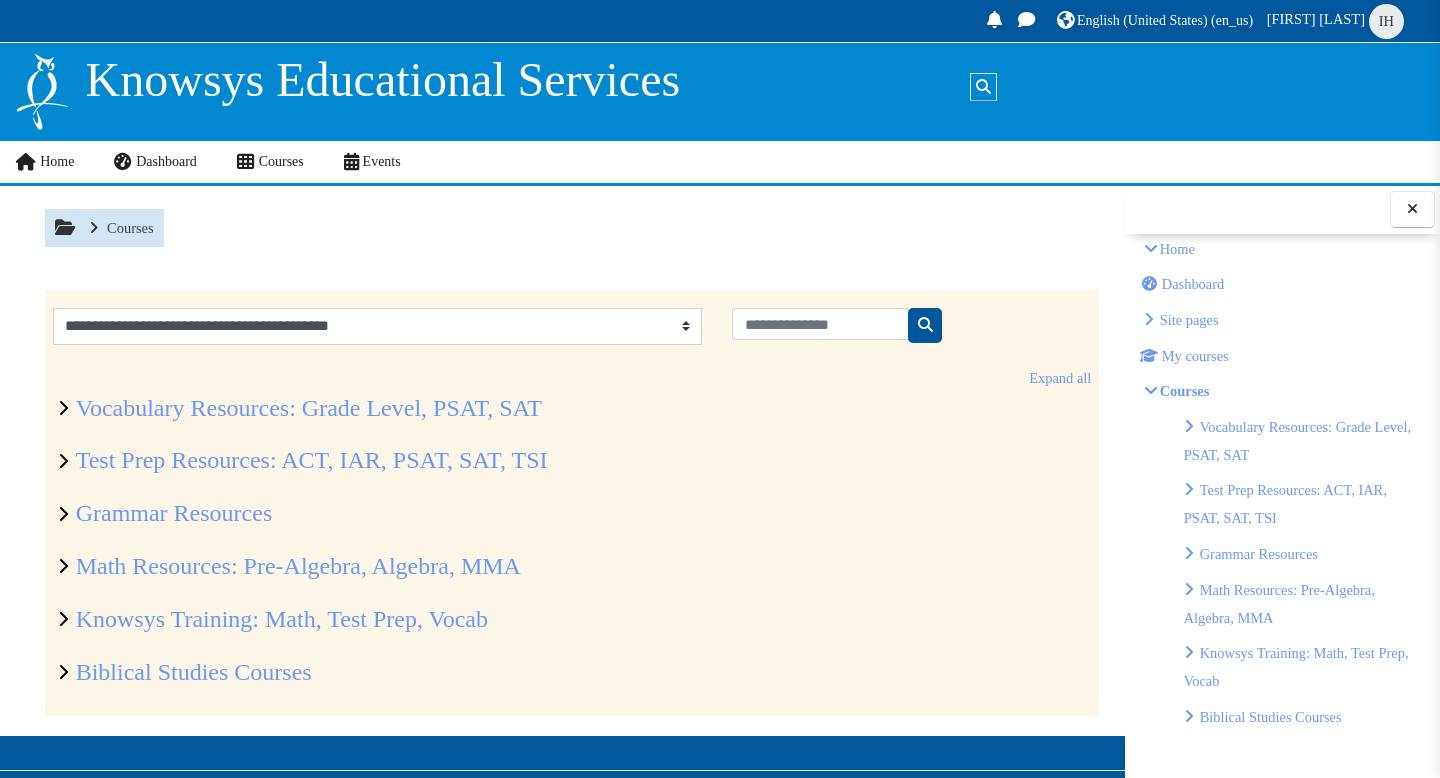 click on "Test Prep Resources: ACT, IAR, PSAT, SAT, TSI" at bounding box center (1285, 504) 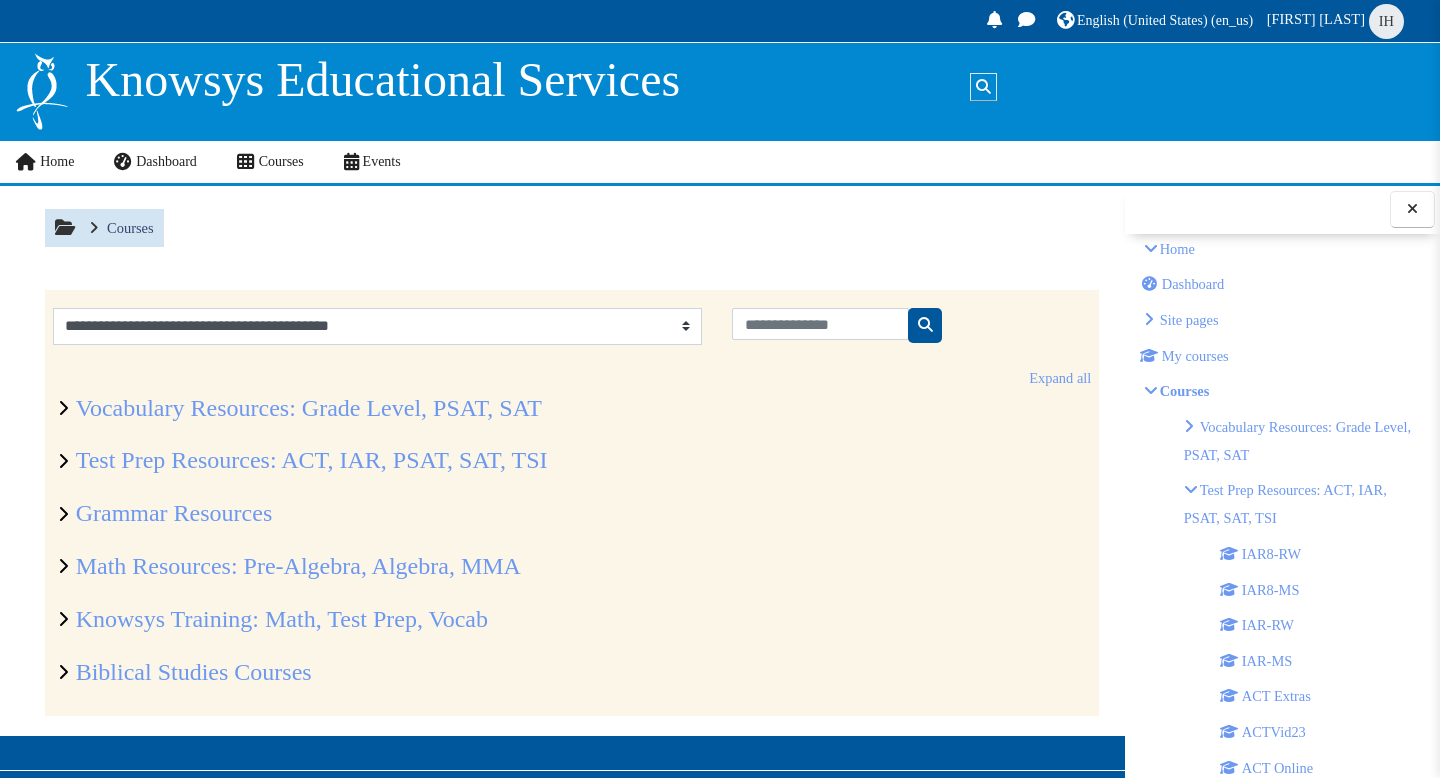 click on "Test Prep Resources: ACT, IAR, PSAT, SAT, TSI" at bounding box center [1285, 504] 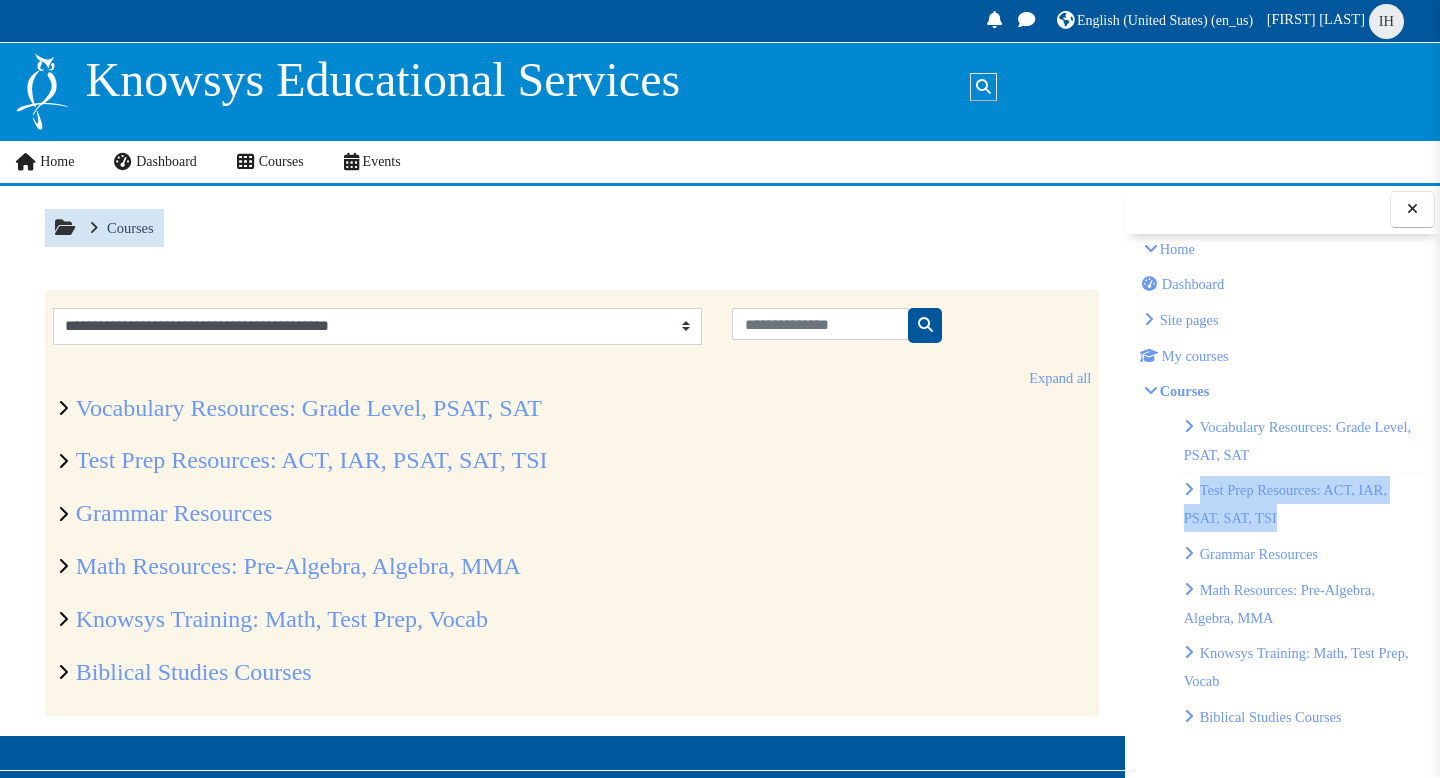 click on "Test Prep Resources: ACT, IAR, PSAT, SAT, TSI" at bounding box center [1285, 504] 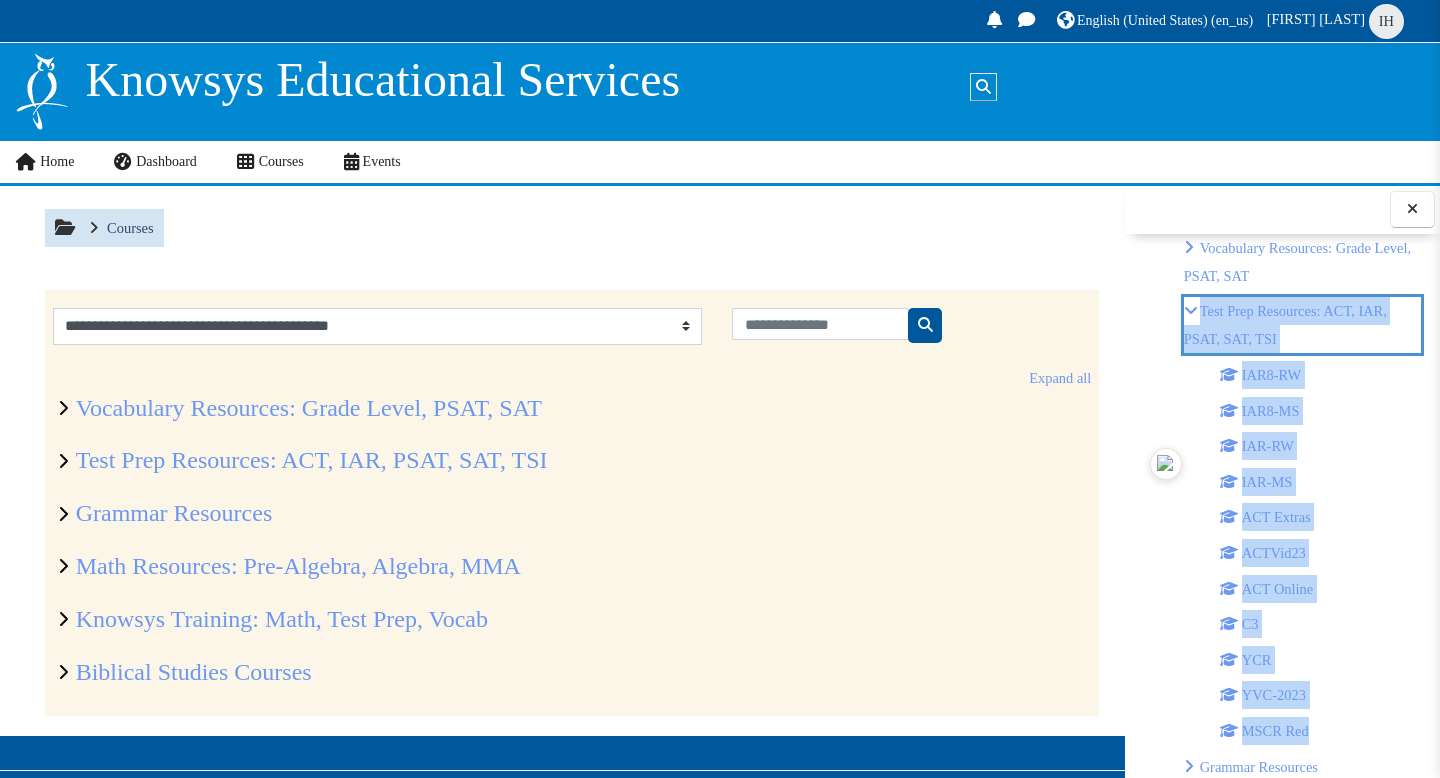 scroll, scrollTop: 385, scrollLeft: 0, axis: vertical 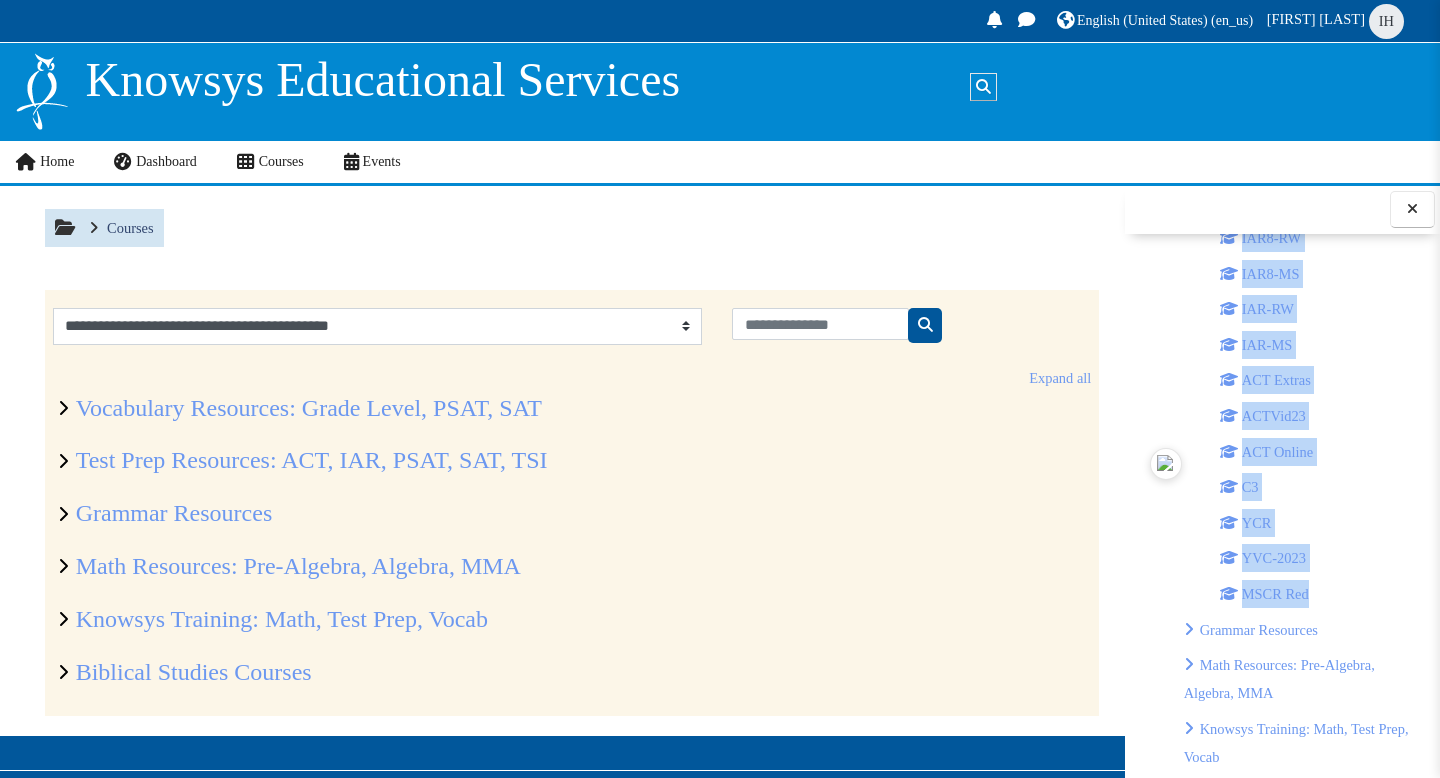 click on "IAR8-RW IAR8-MS IAR-RW IAR-MS ACT Extras ACTVid23 ACT Online C3 YCR YVC-2023 MSCR Red" at bounding box center (1303, 416) 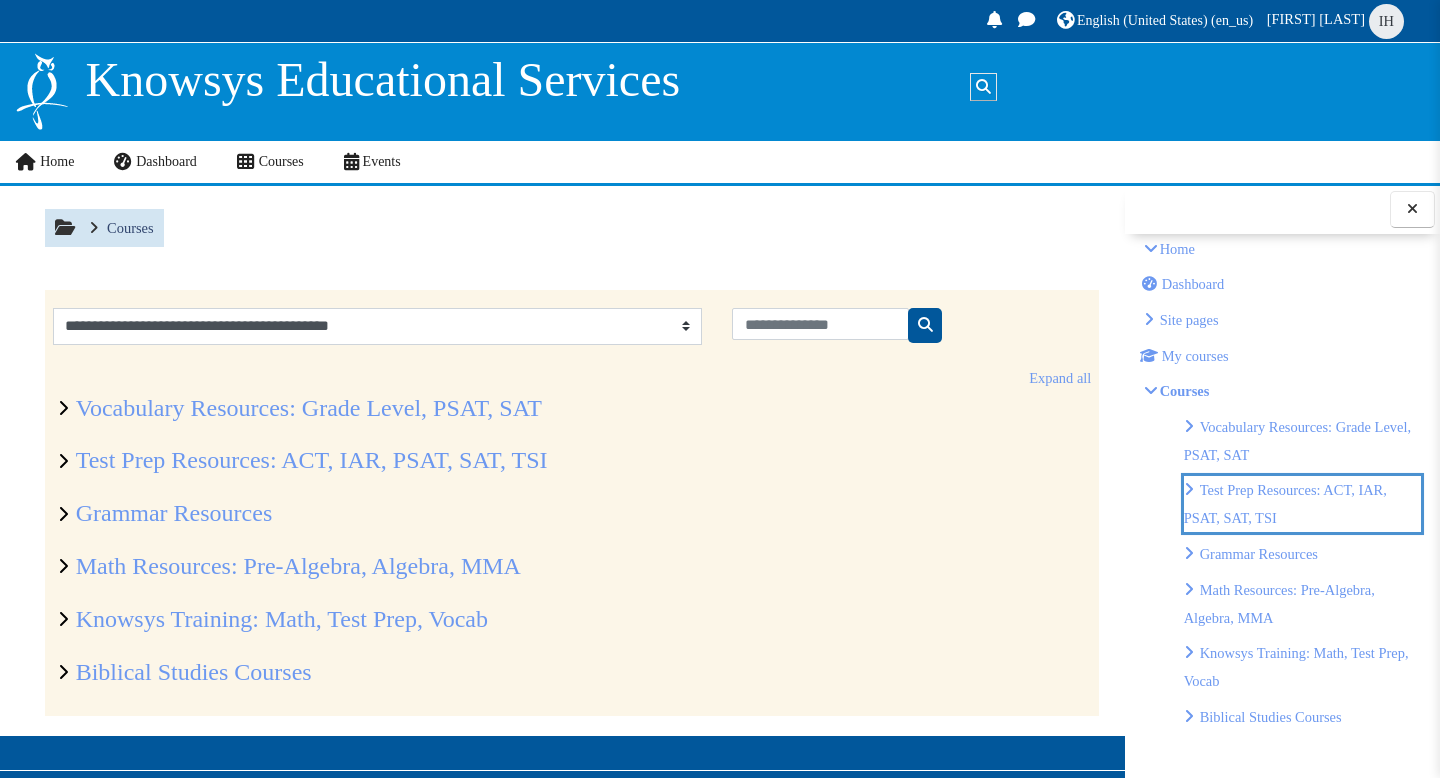 scroll, scrollTop: 69, scrollLeft: 0, axis: vertical 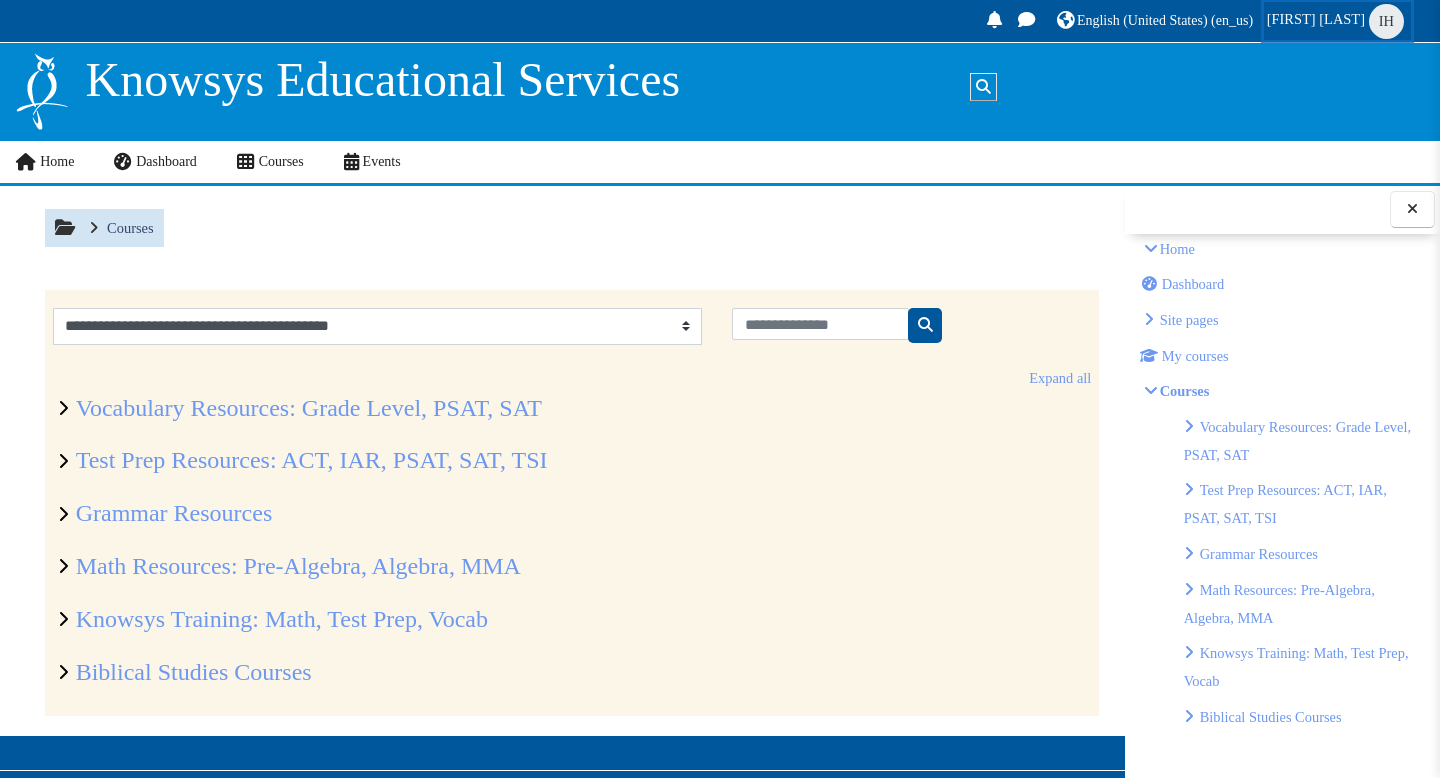 click on "[FIRST] [LAST]" at bounding box center (1316, 19) 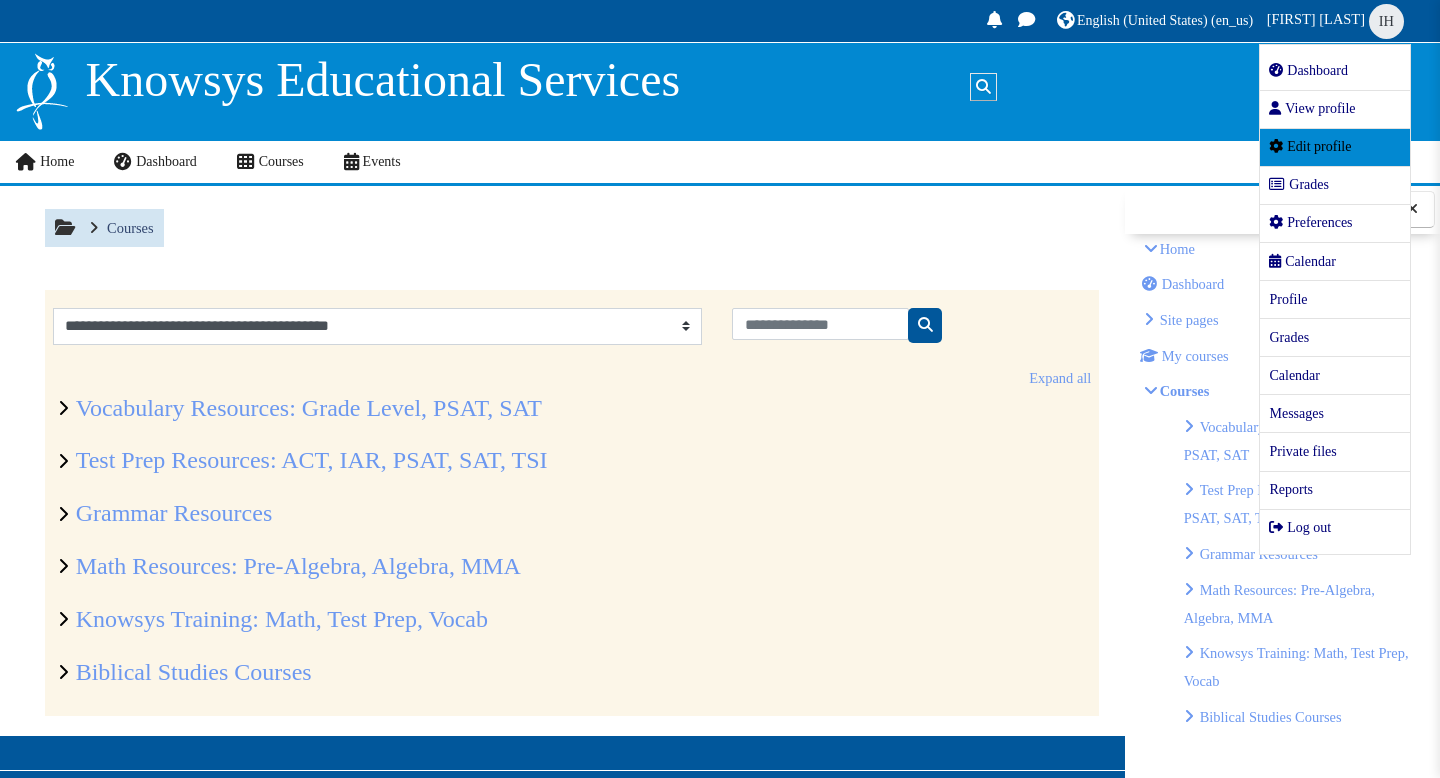 click on "Edit profile" at bounding box center (1310, 146) 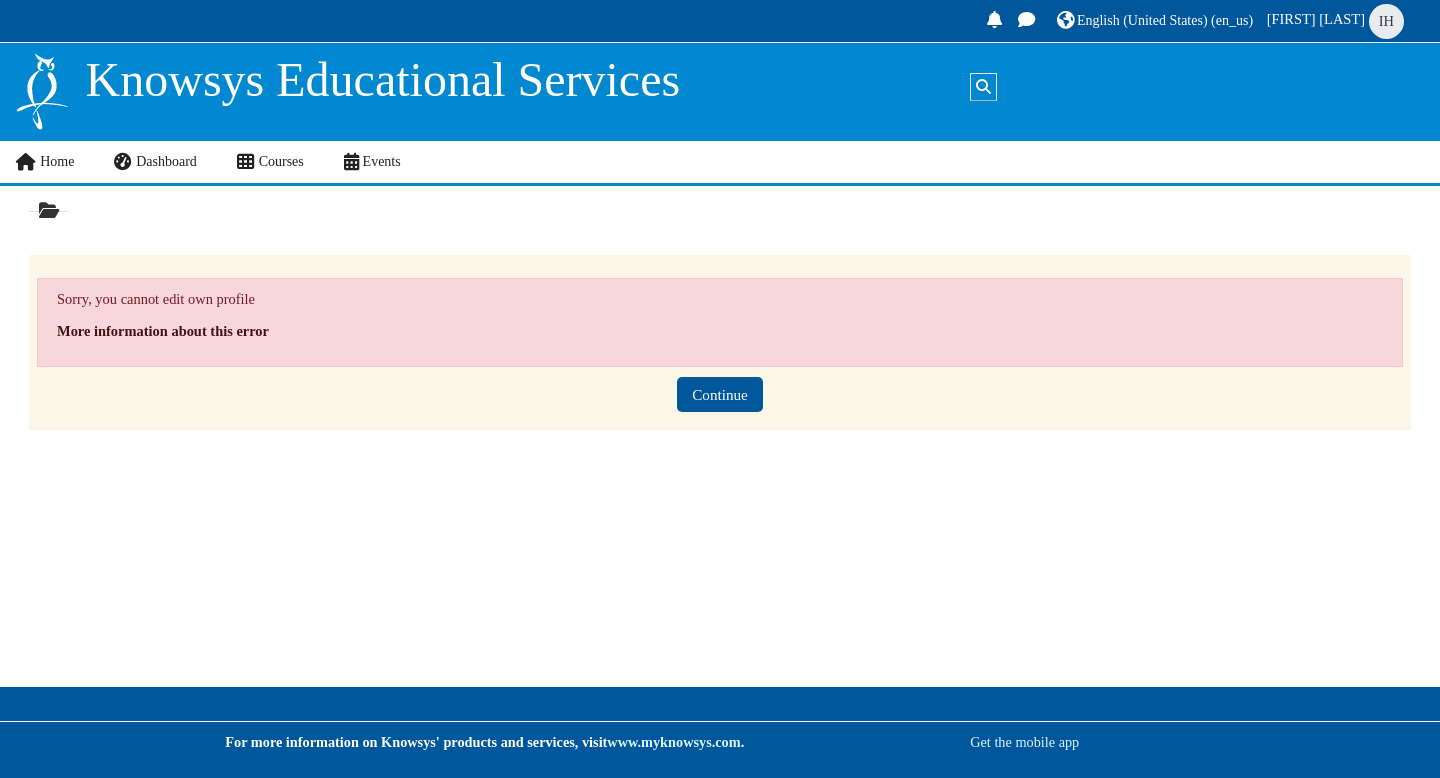 scroll, scrollTop: 0, scrollLeft: 0, axis: both 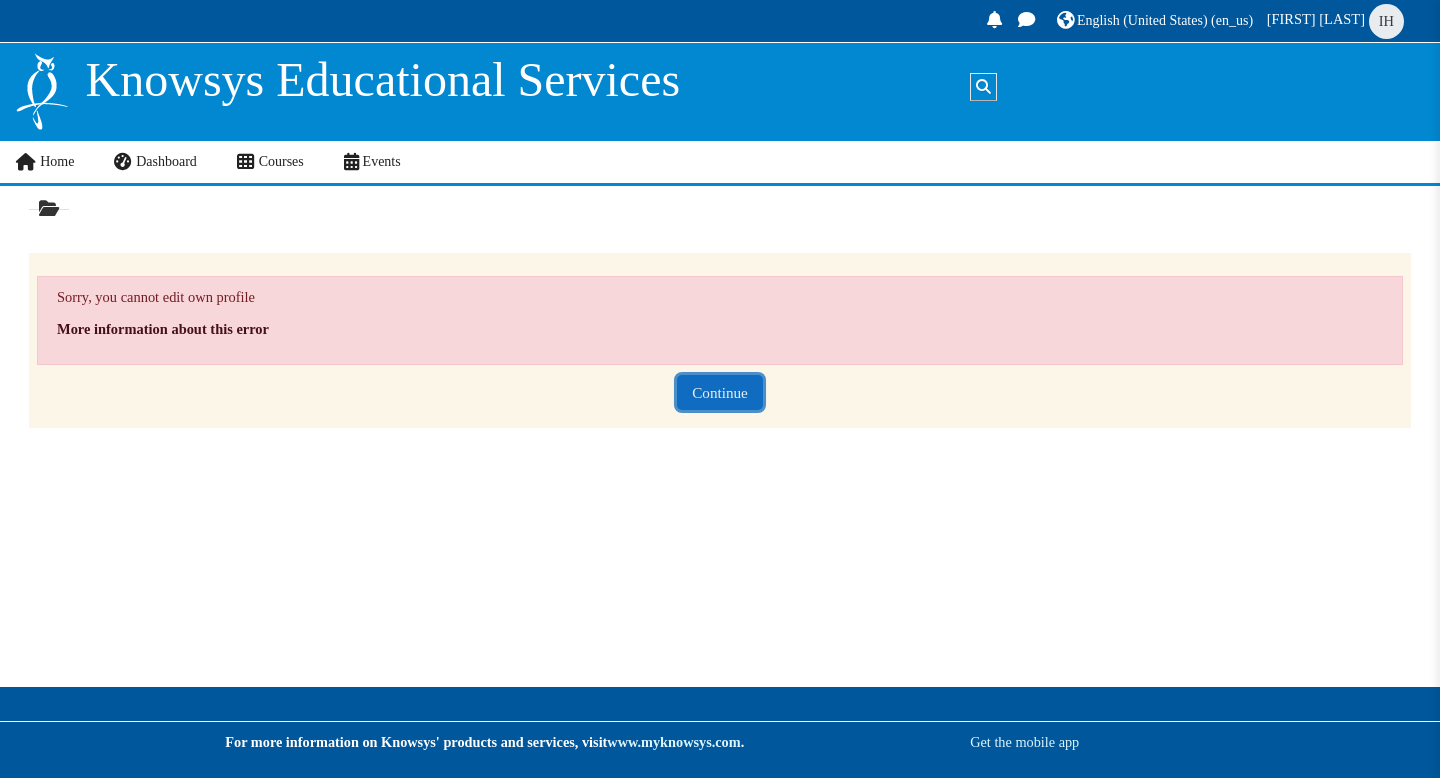 click on "Continue" at bounding box center (720, 392) 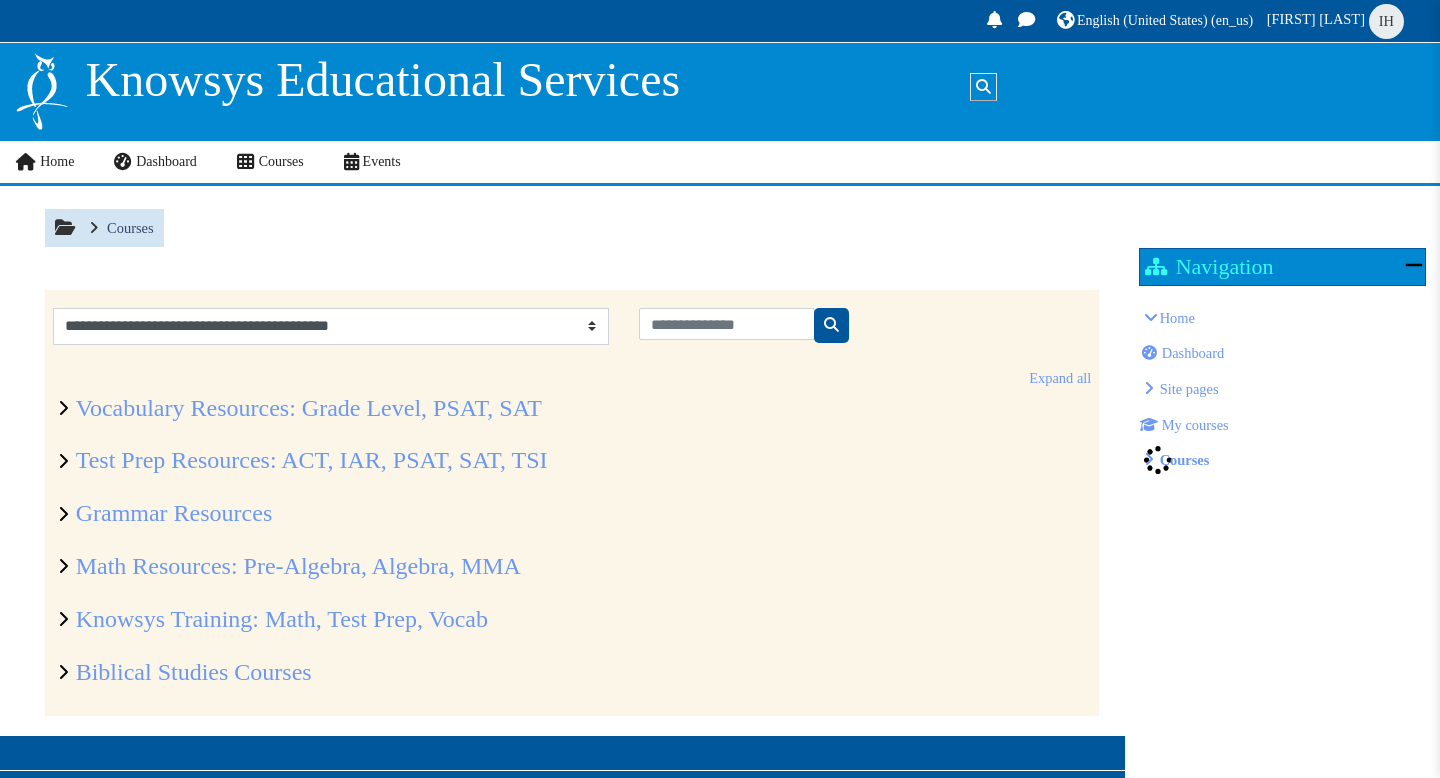 scroll, scrollTop: 0, scrollLeft: 0, axis: both 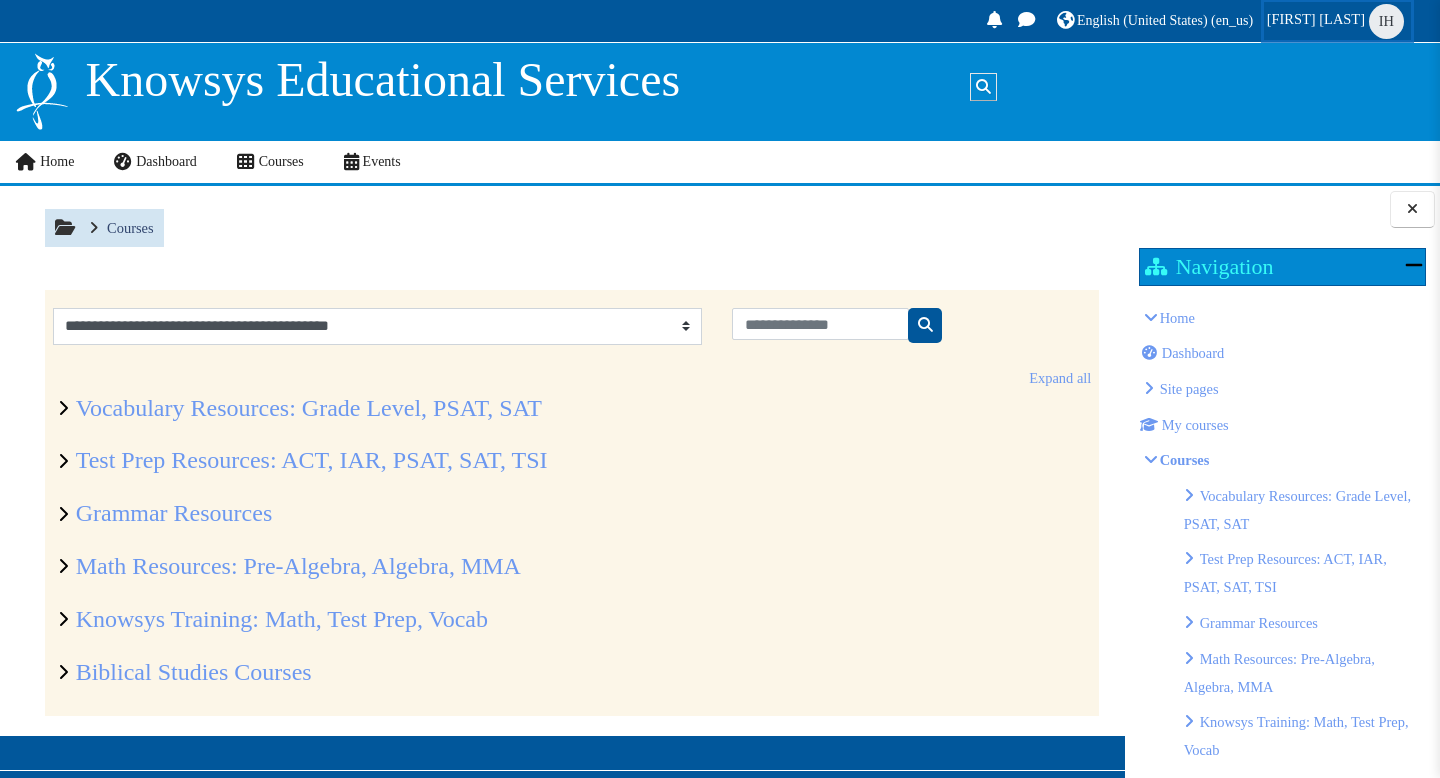 click on "[FIRST] [LAST]" at bounding box center (1316, 19) 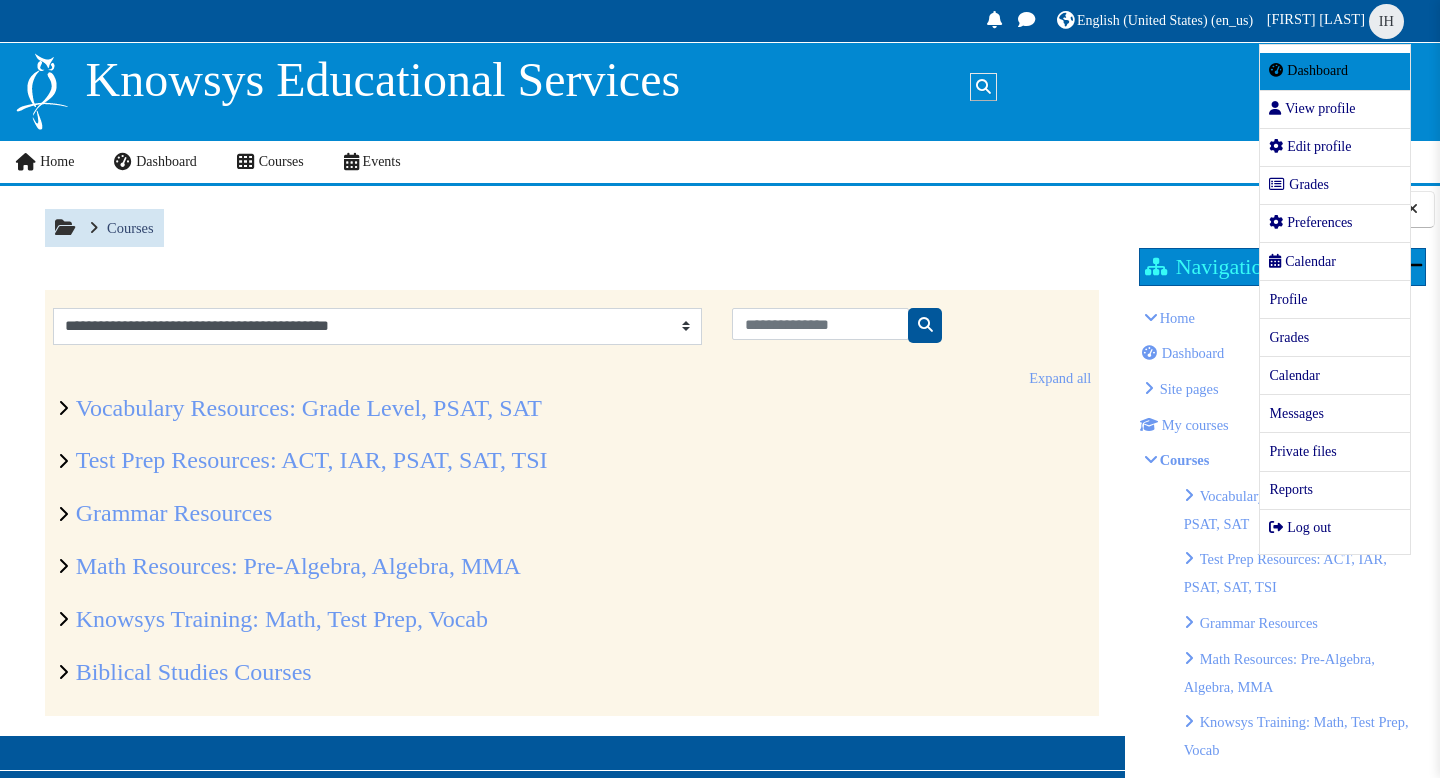 click on "Dashboard" at bounding box center (1308, 70) 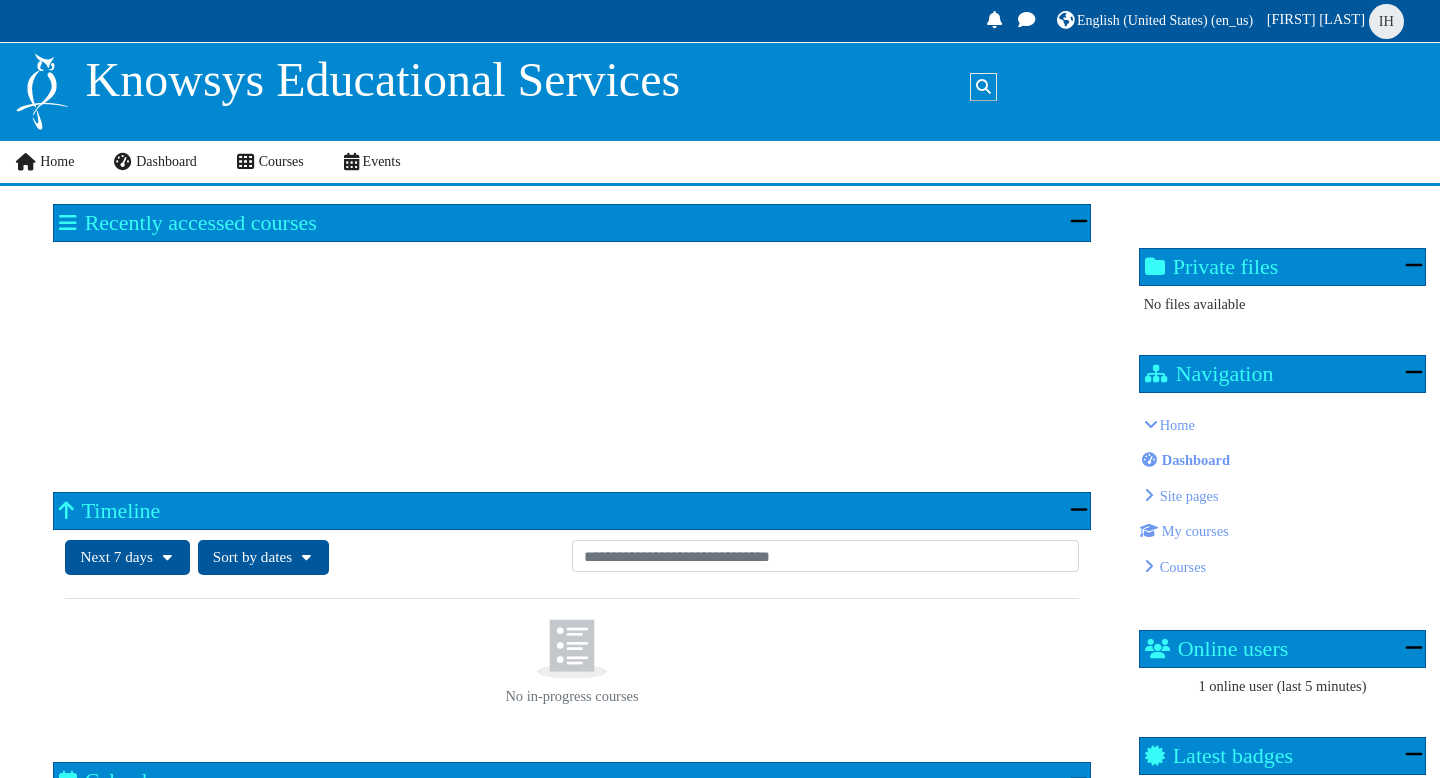 click on "[FIRST] [LAST]" at bounding box center [1316, 19] 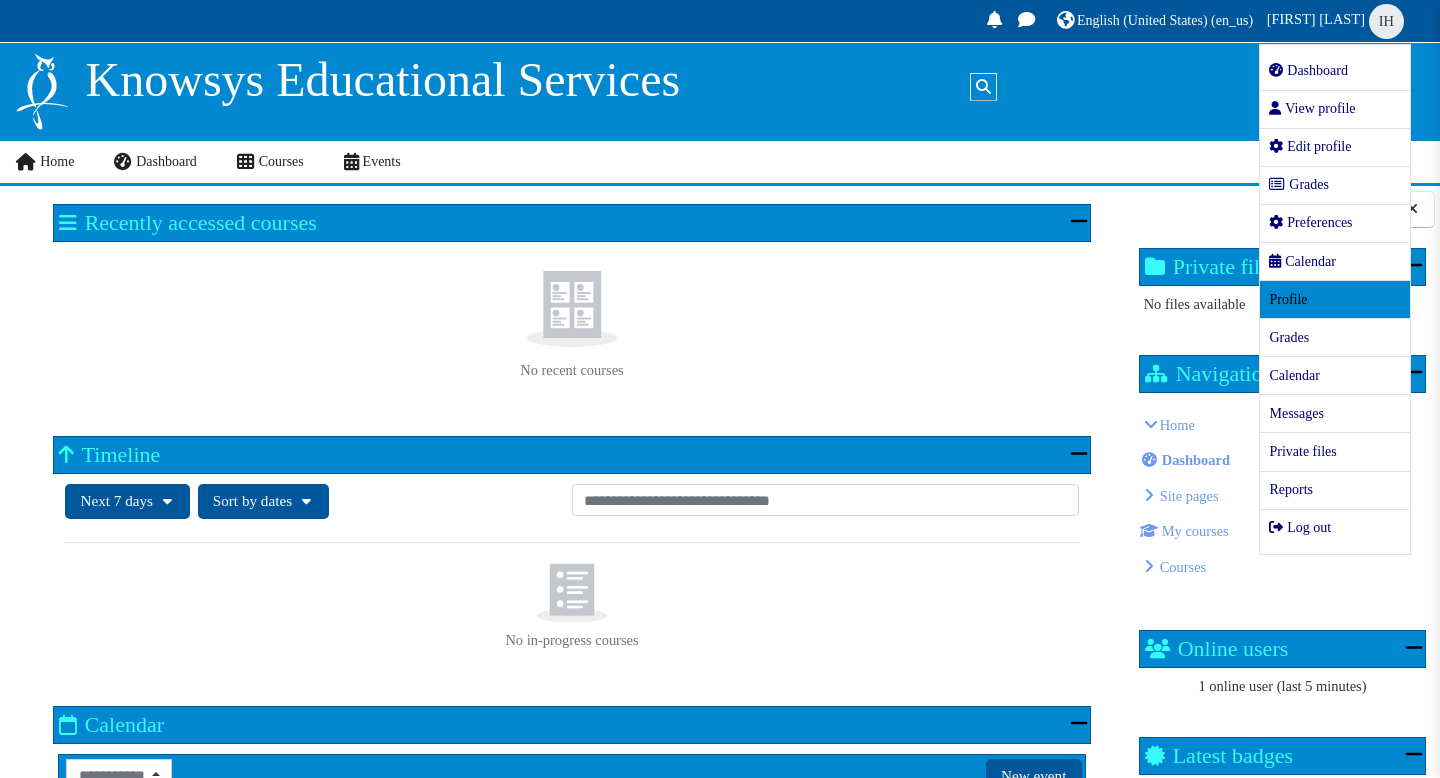 click on "Profile" at bounding box center (1335, 300) 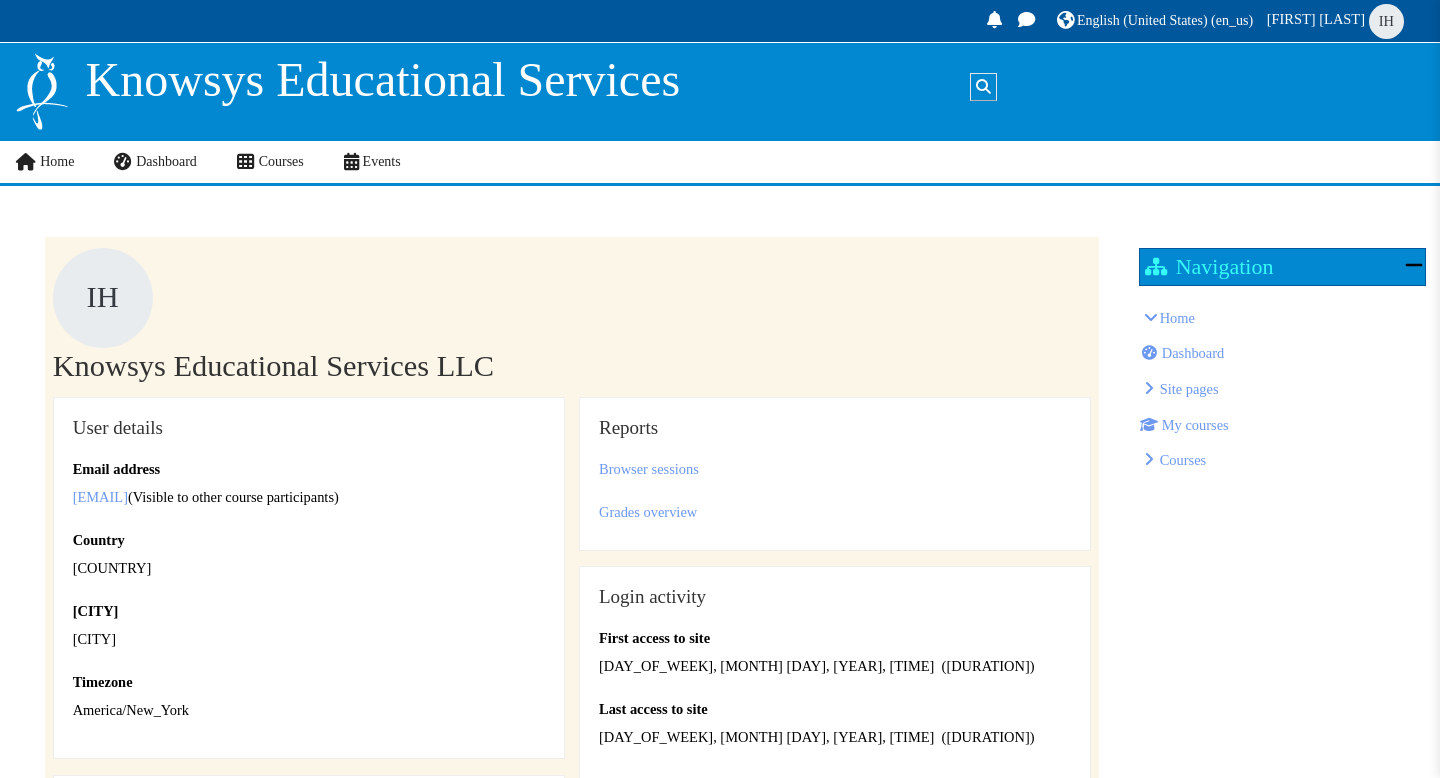 scroll, scrollTop: 0, scrollLeft: 0, axis: both 